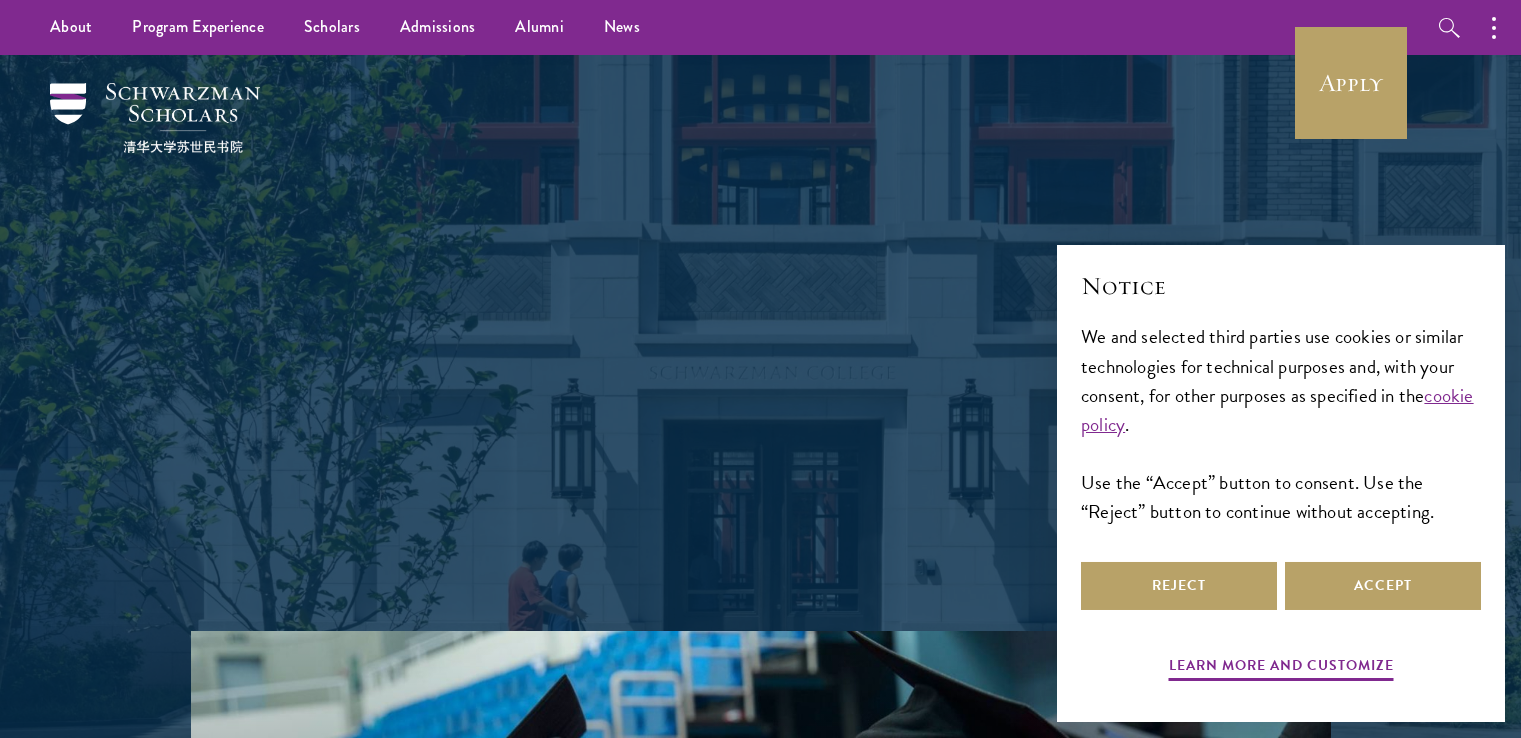 scroll, scrollTop: 0, scrollLeft: 0, axis: both 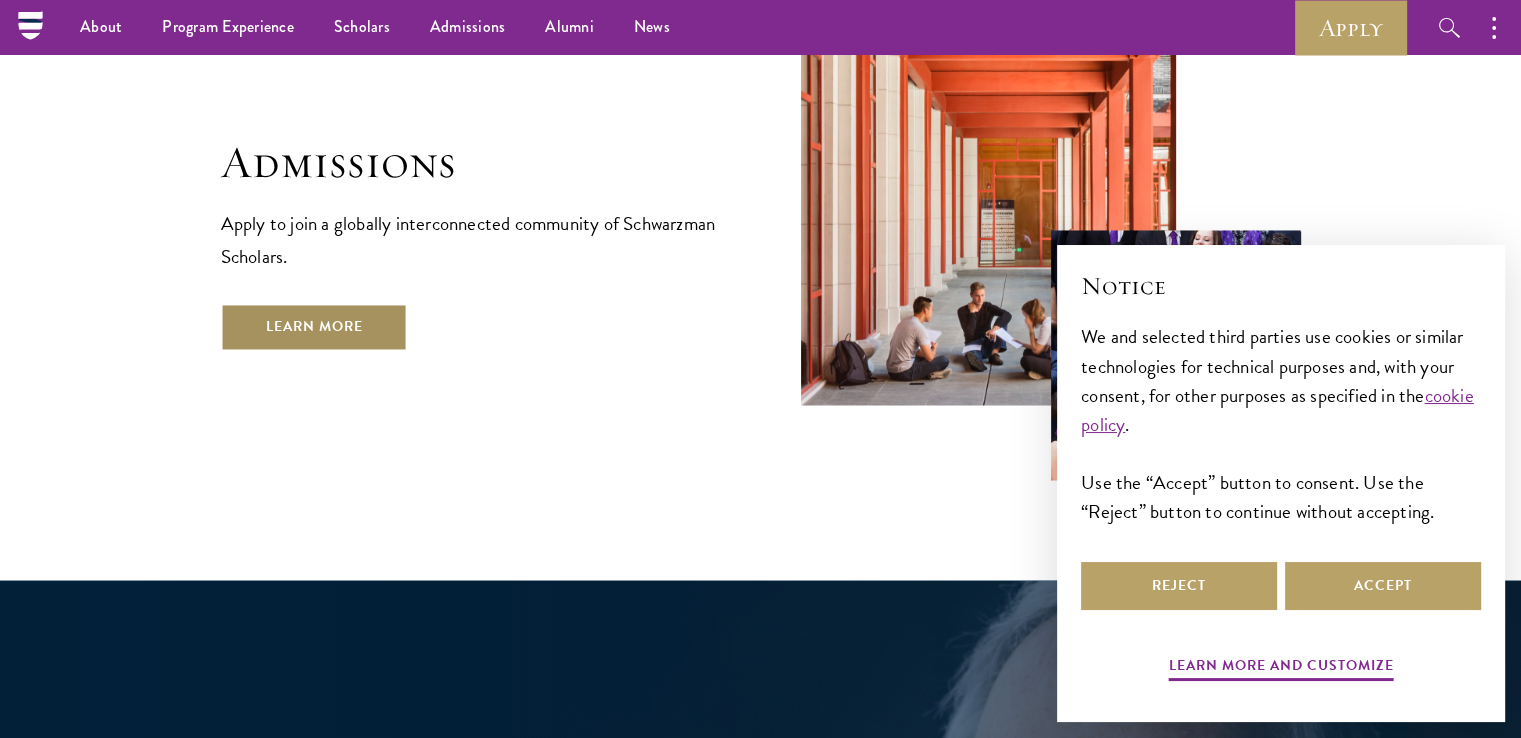 click on "Learn More" at bounding box center (314, 327) 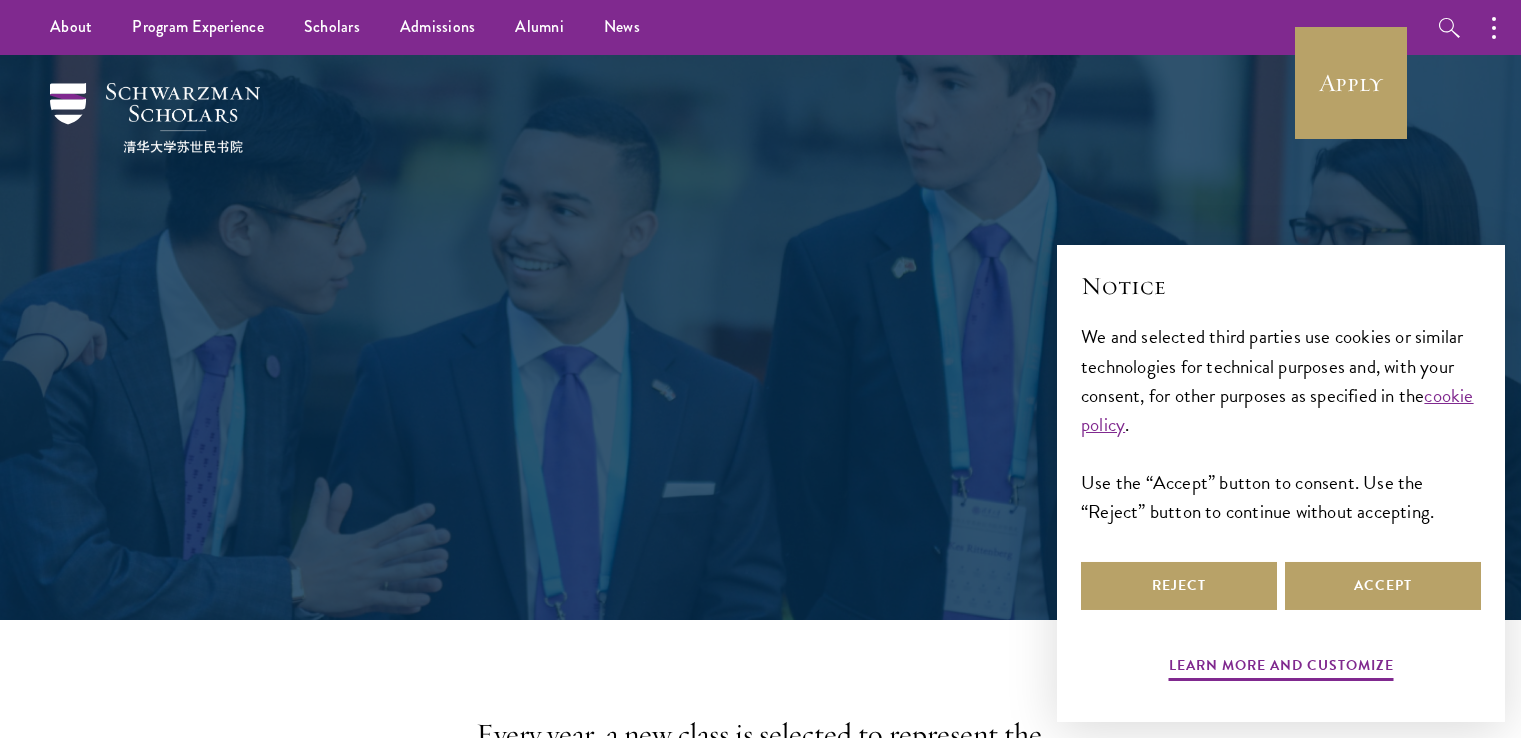 scroll, scrollTop: 0, scrollLeft: 0, axis: both 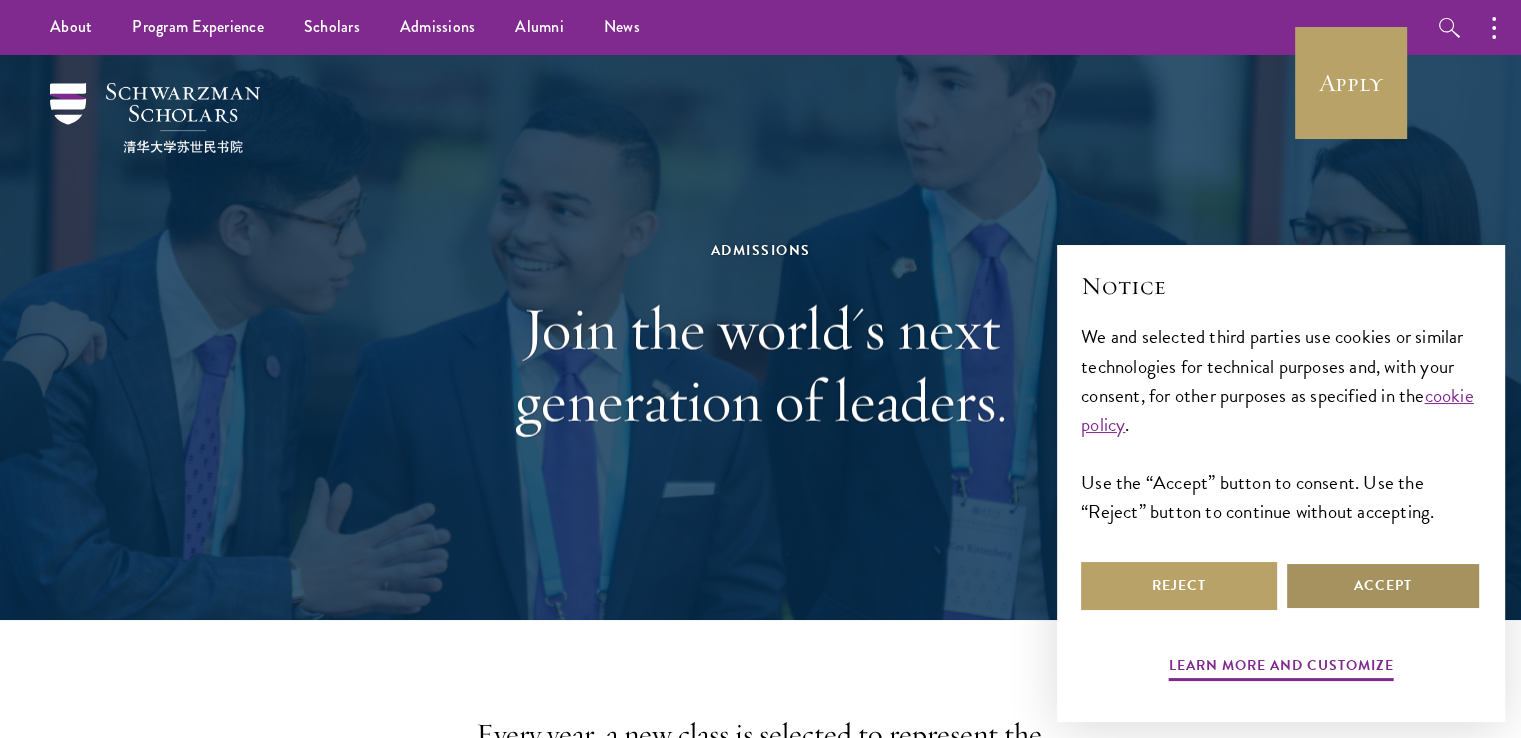 click on "Accept" at bounding box center [1383, 586] 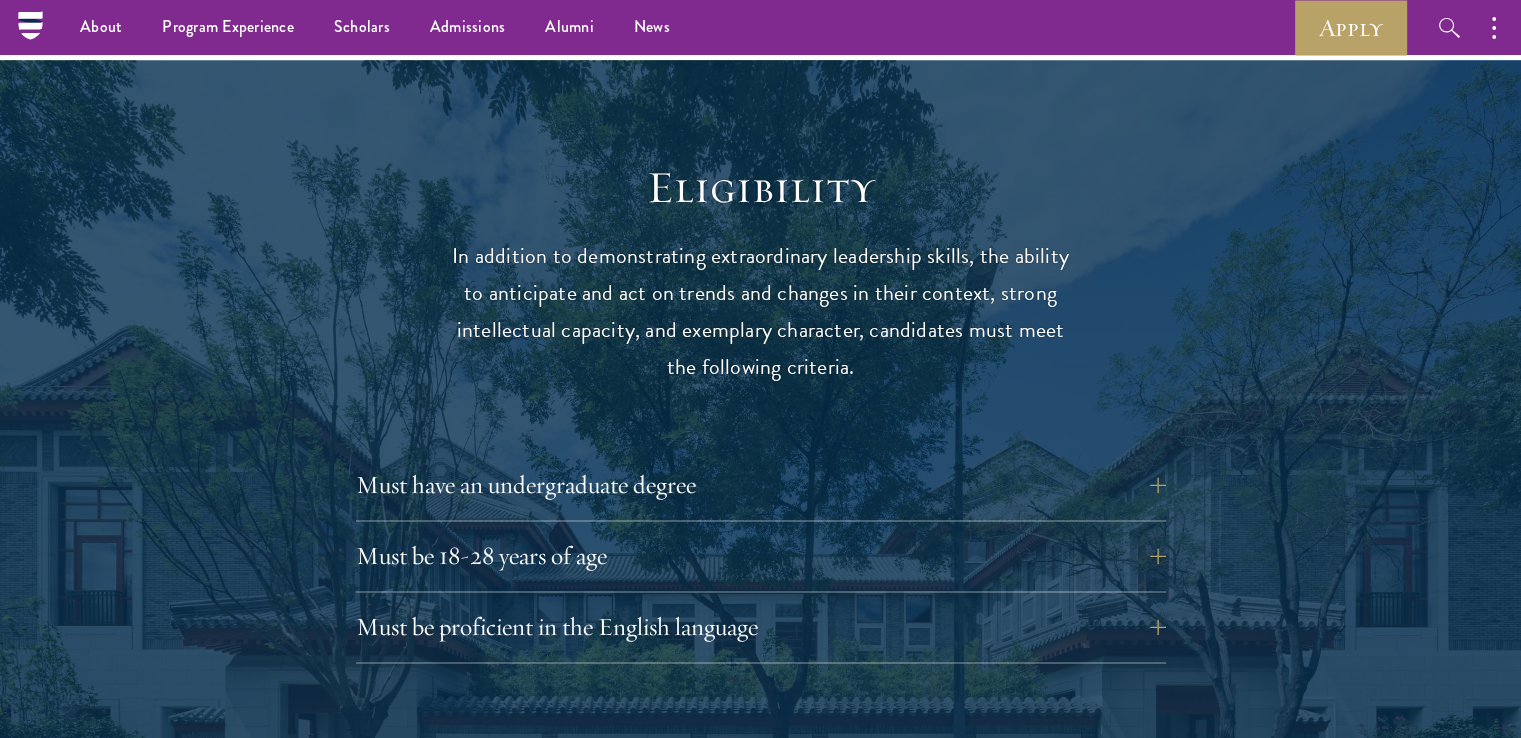 scroll, scrollTop: 2472, scrollLeft: 0, axis: vertical 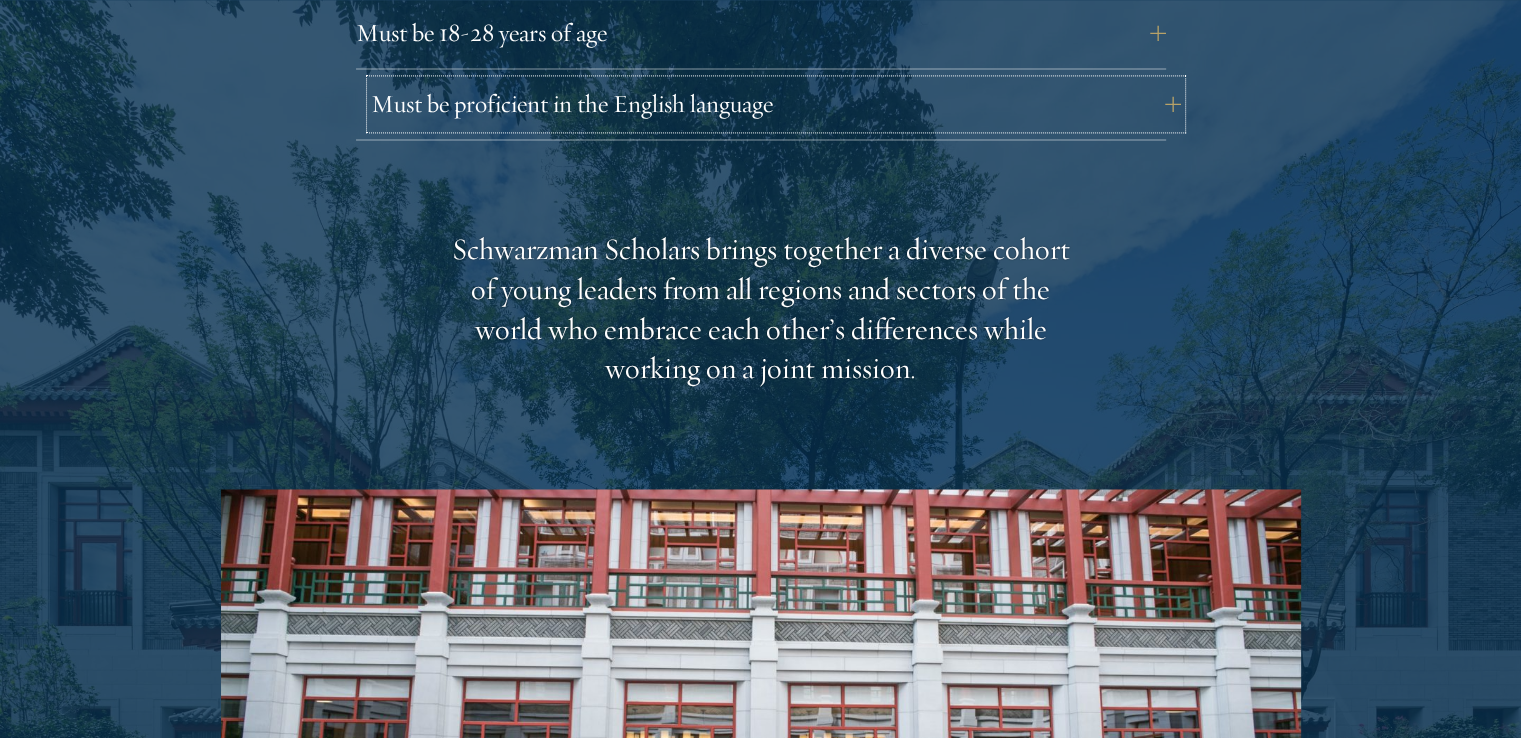 click on "Must be proficient in the English language" at bounding box center (776, 104) 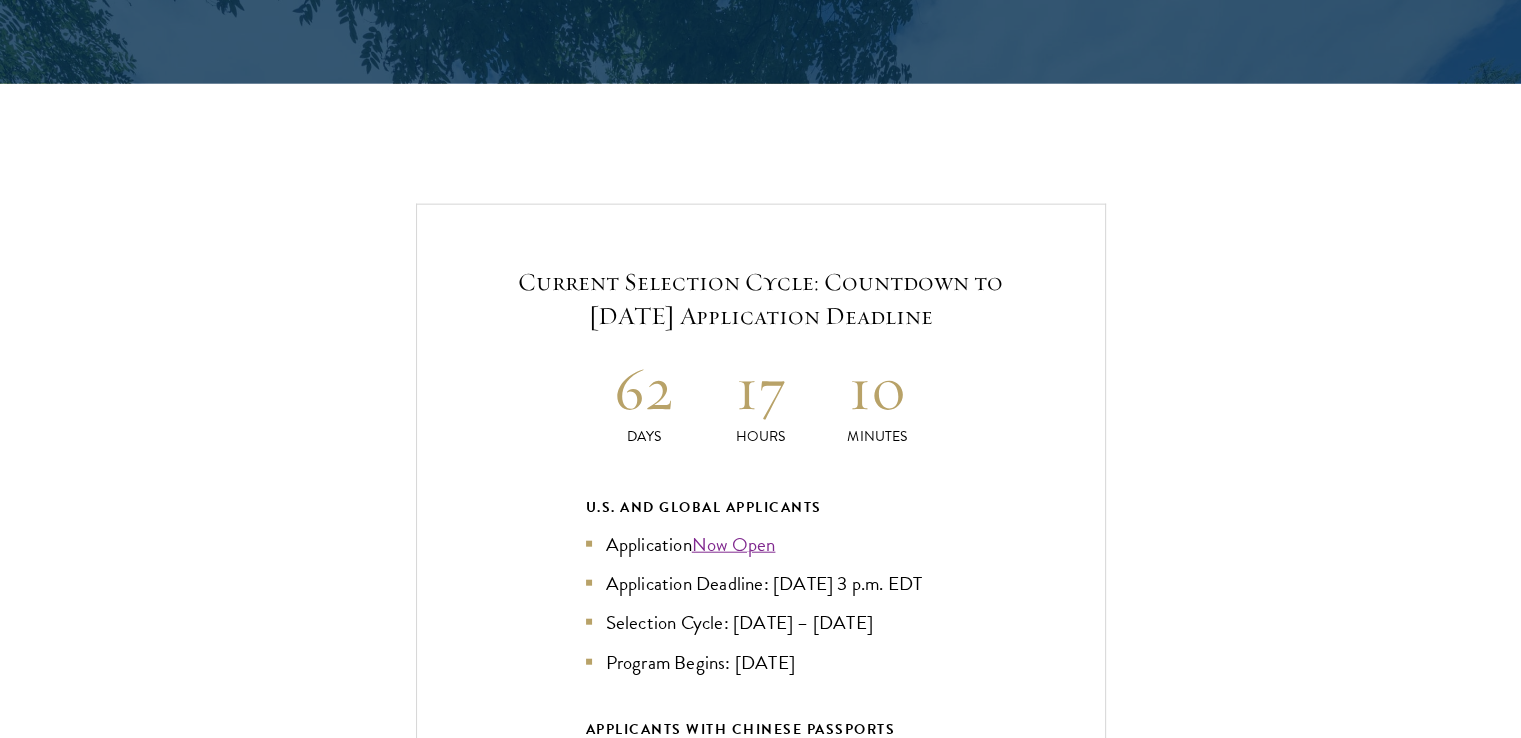 scroll, scrollTop: 4696, scrollLeft: 0, axis: vertical 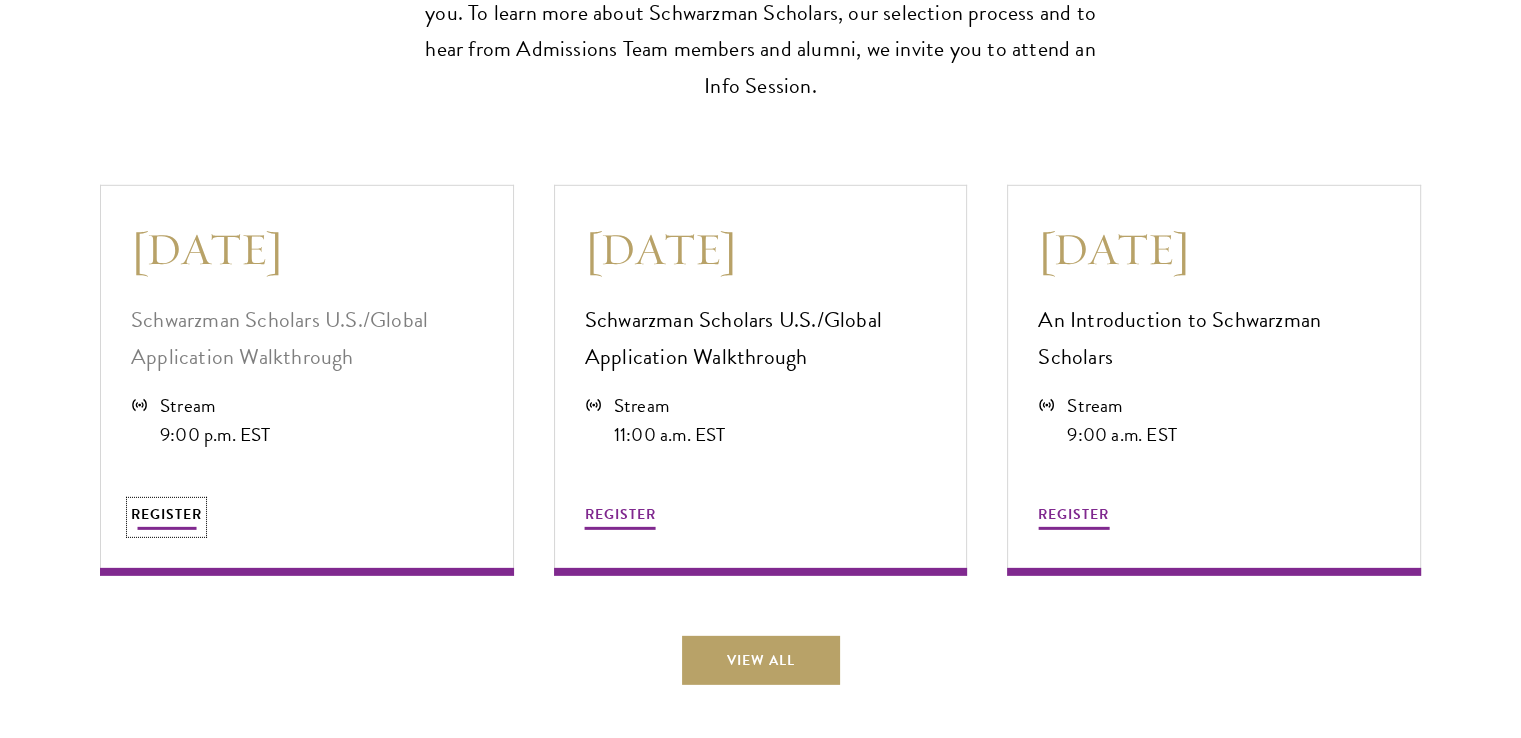 click on "REGISTER" at bounding box center [166, 514] 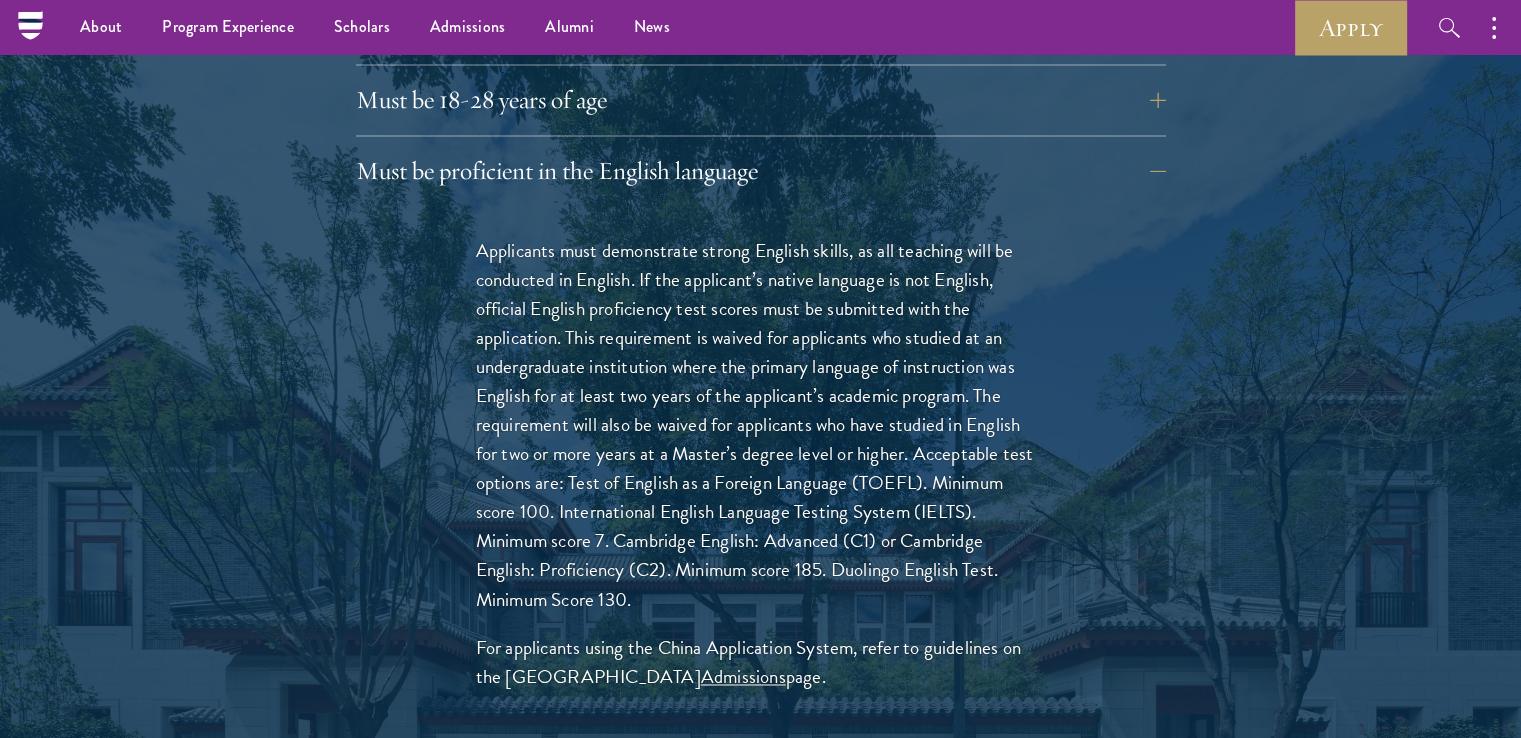 scroll, scrollTop: 2953, scrollLeft: 0, axis: vertical 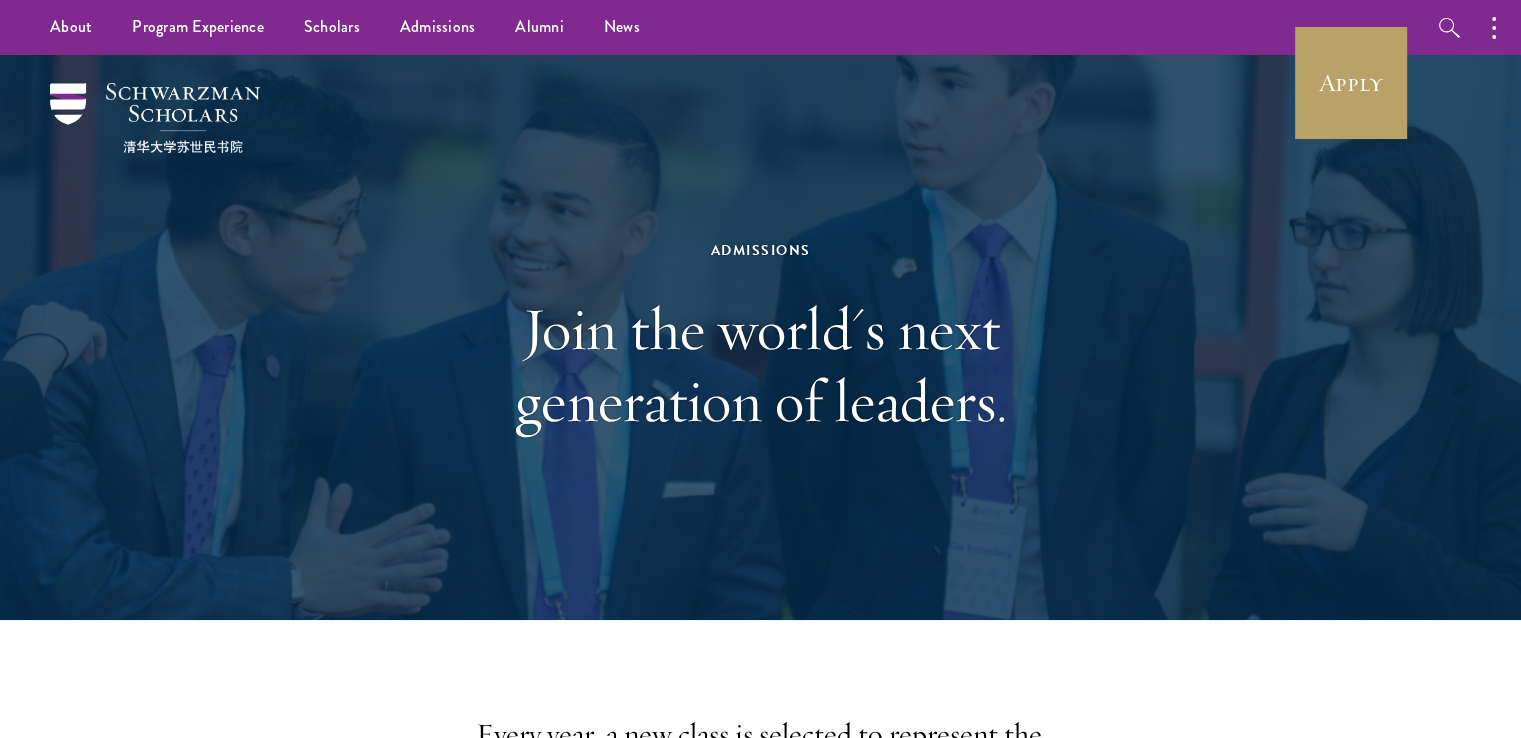 type 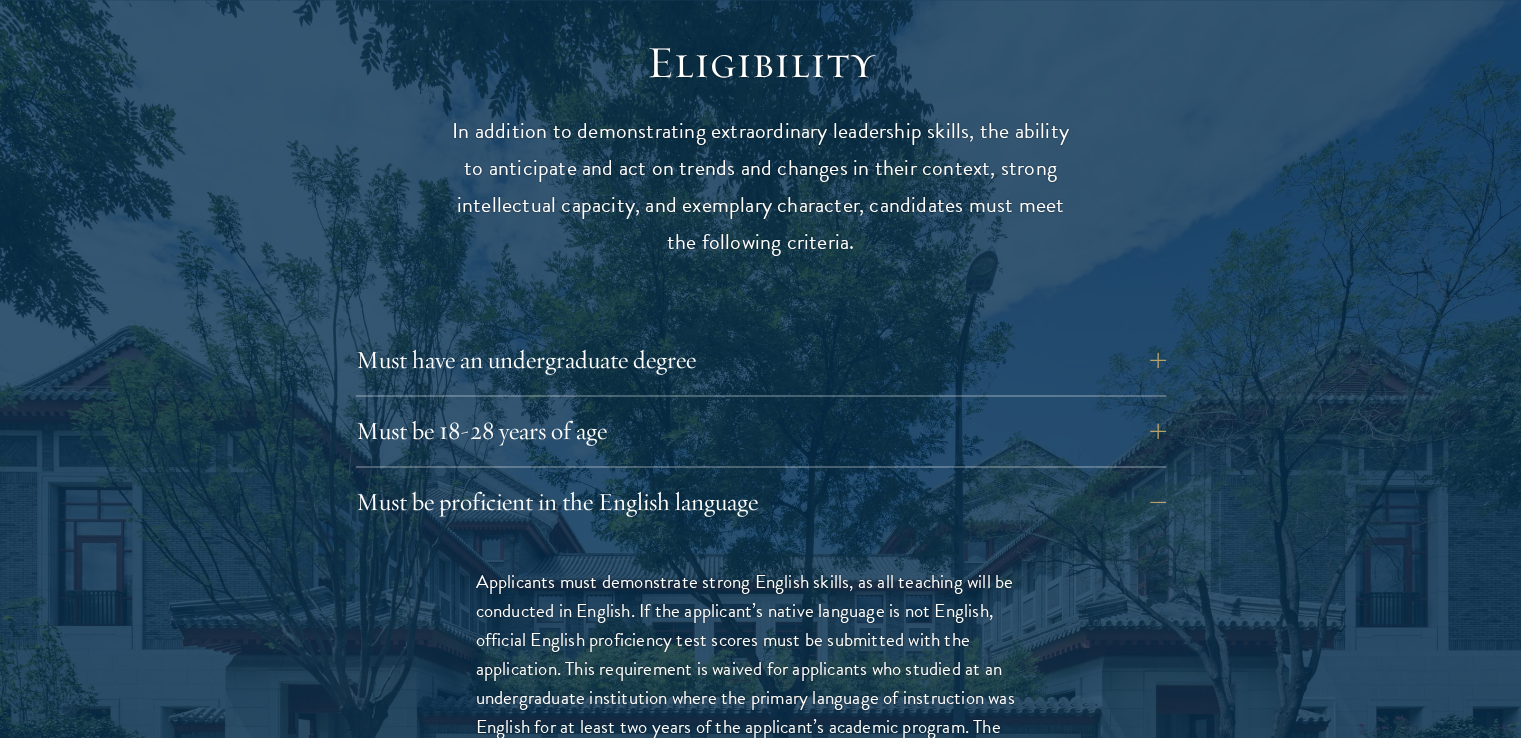 scroll, scrollTop: 2640, scrollLeft: 0, axis: vertical 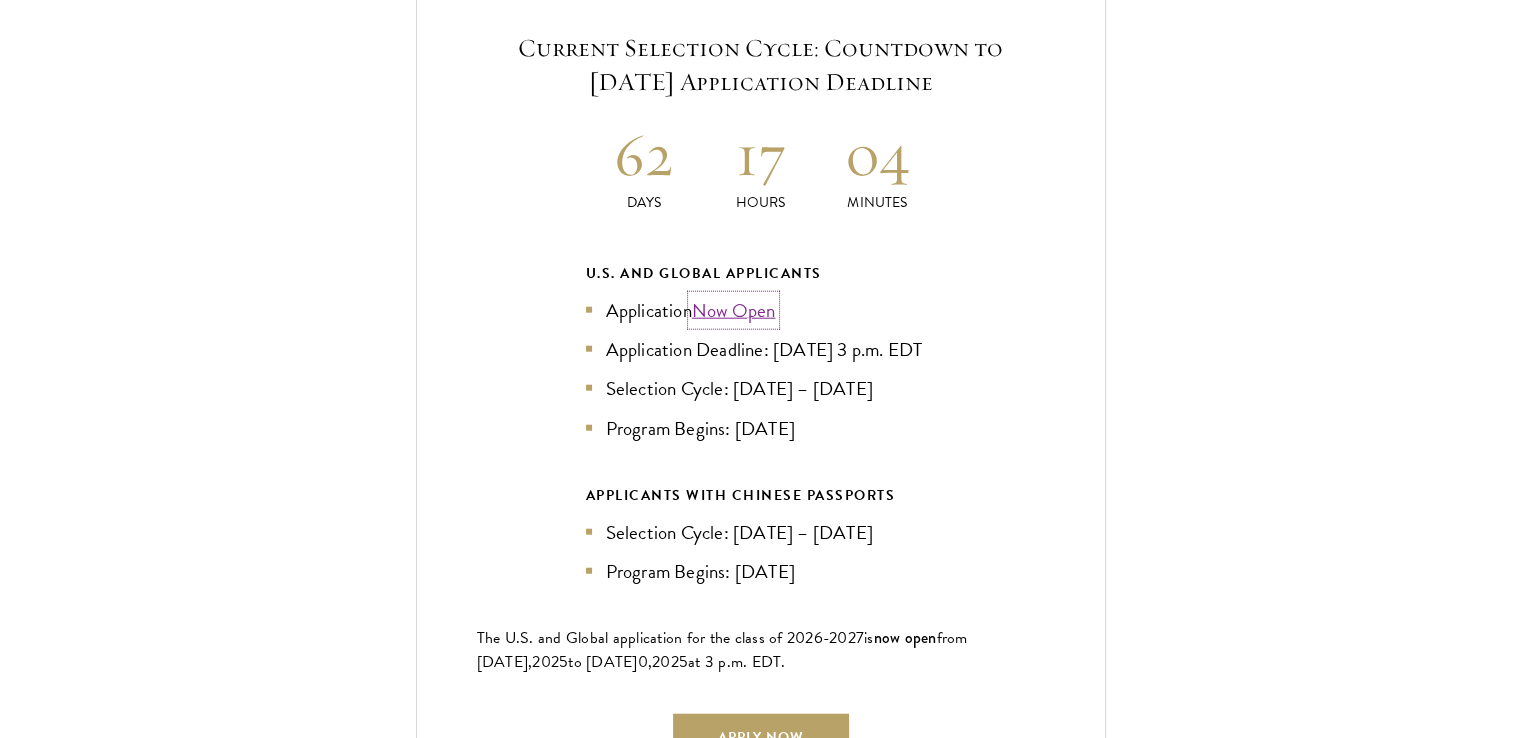 click on "Now Open" at bounding box center [734, 310] 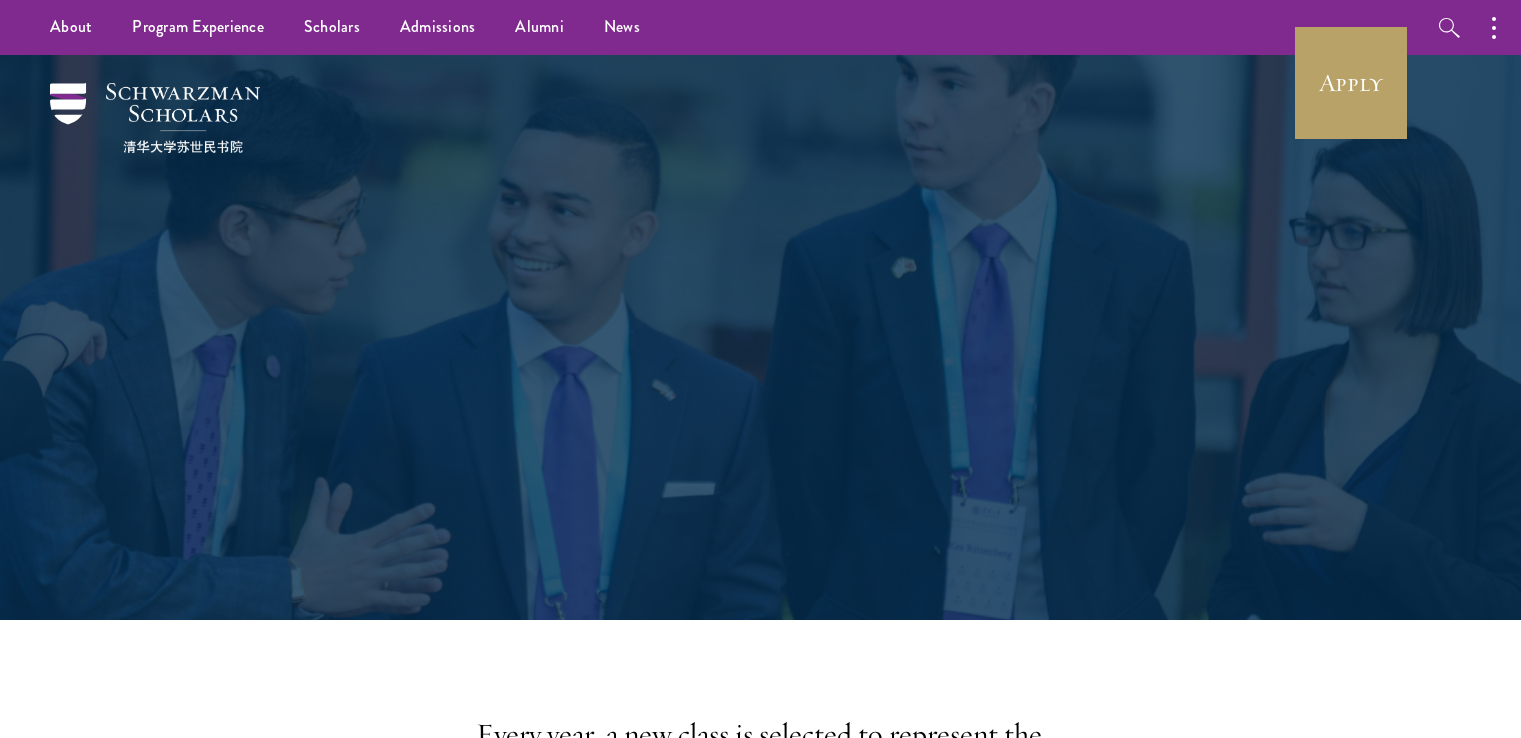 scroll, scrollTop: 0, scrollLeft: 0, axis: both 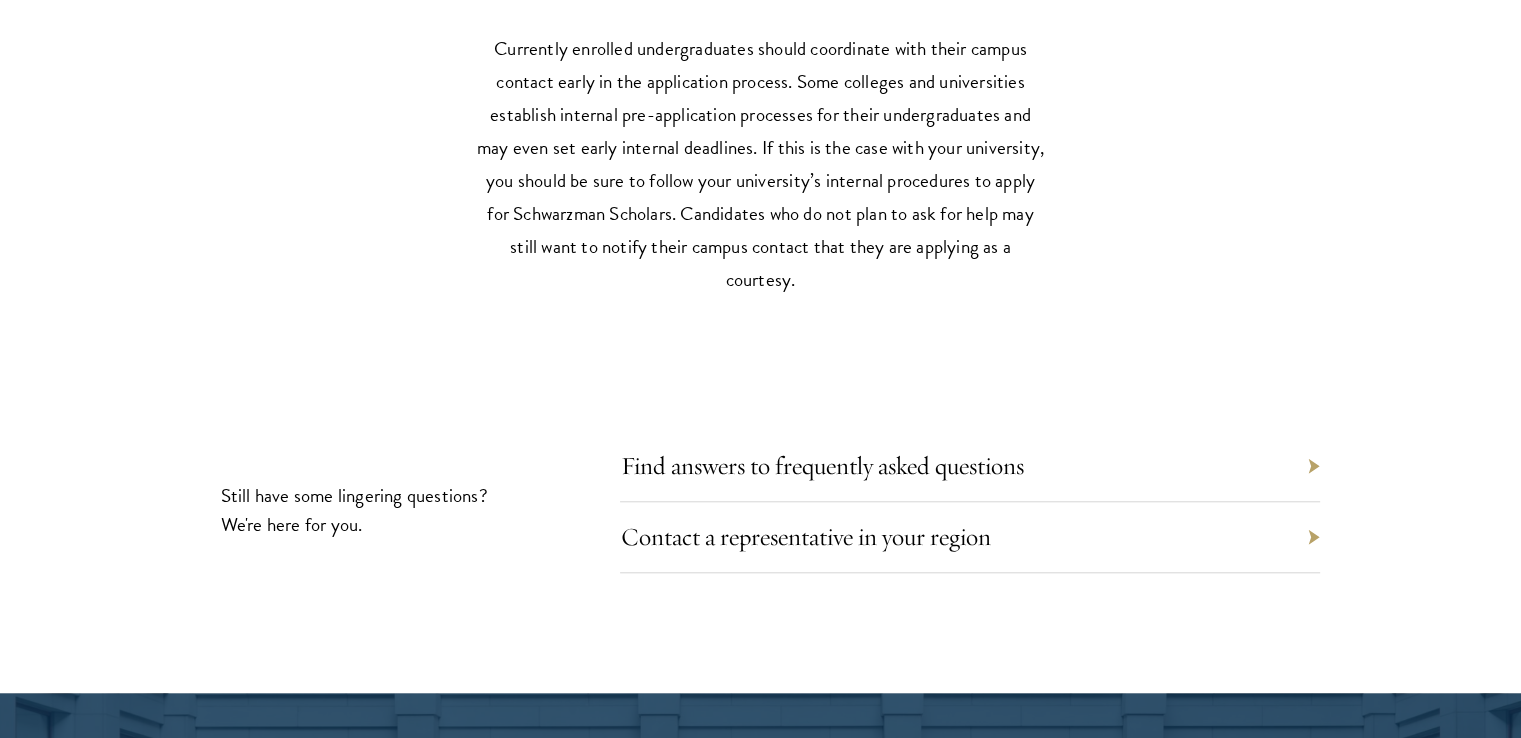 click on "Find answers to frequently asked questions" at bounding box center [970, 466] 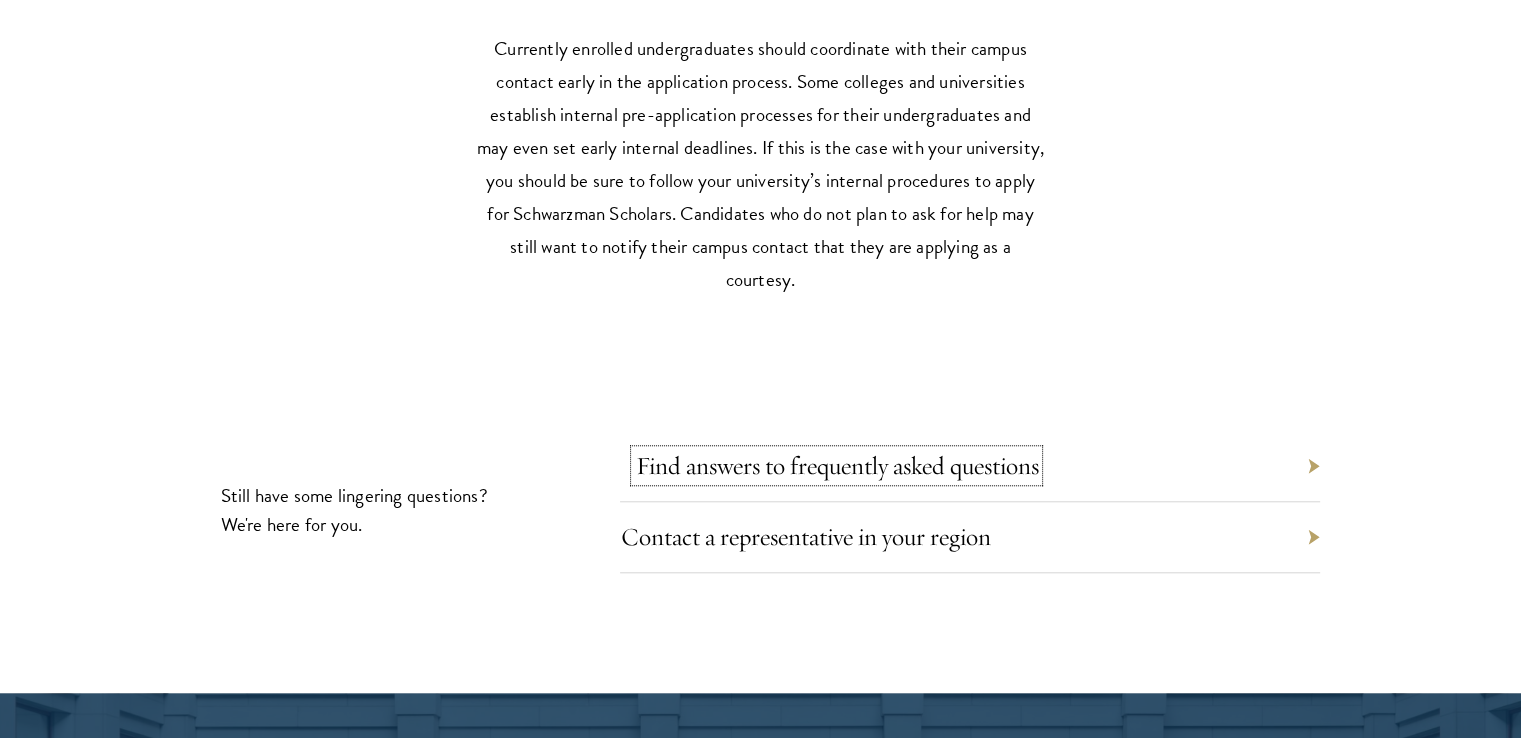 click on "Find answers to frequently asked questions" at bounding box center (836, 465) 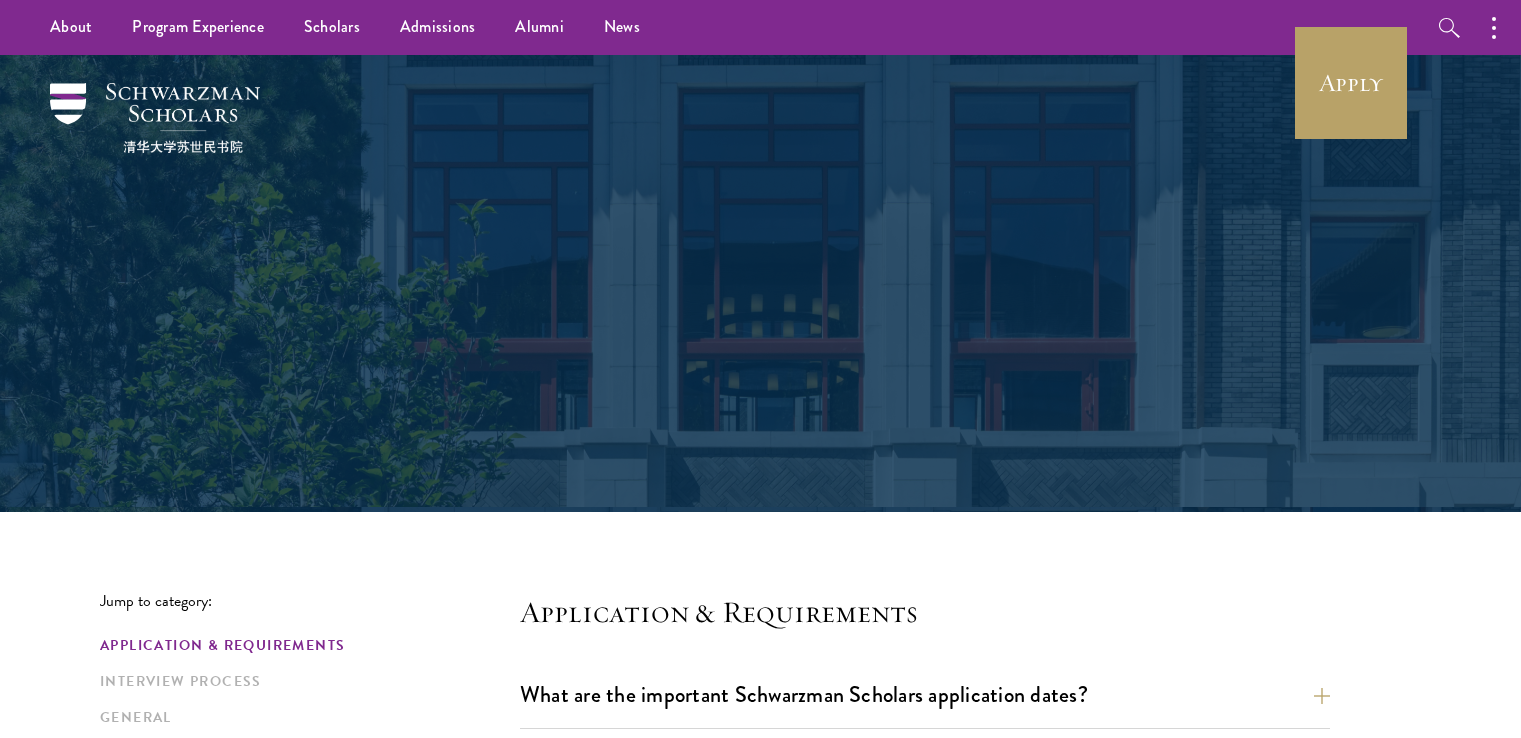 scroll, scrollTop: 0, scrollLeft: 0, axis: both 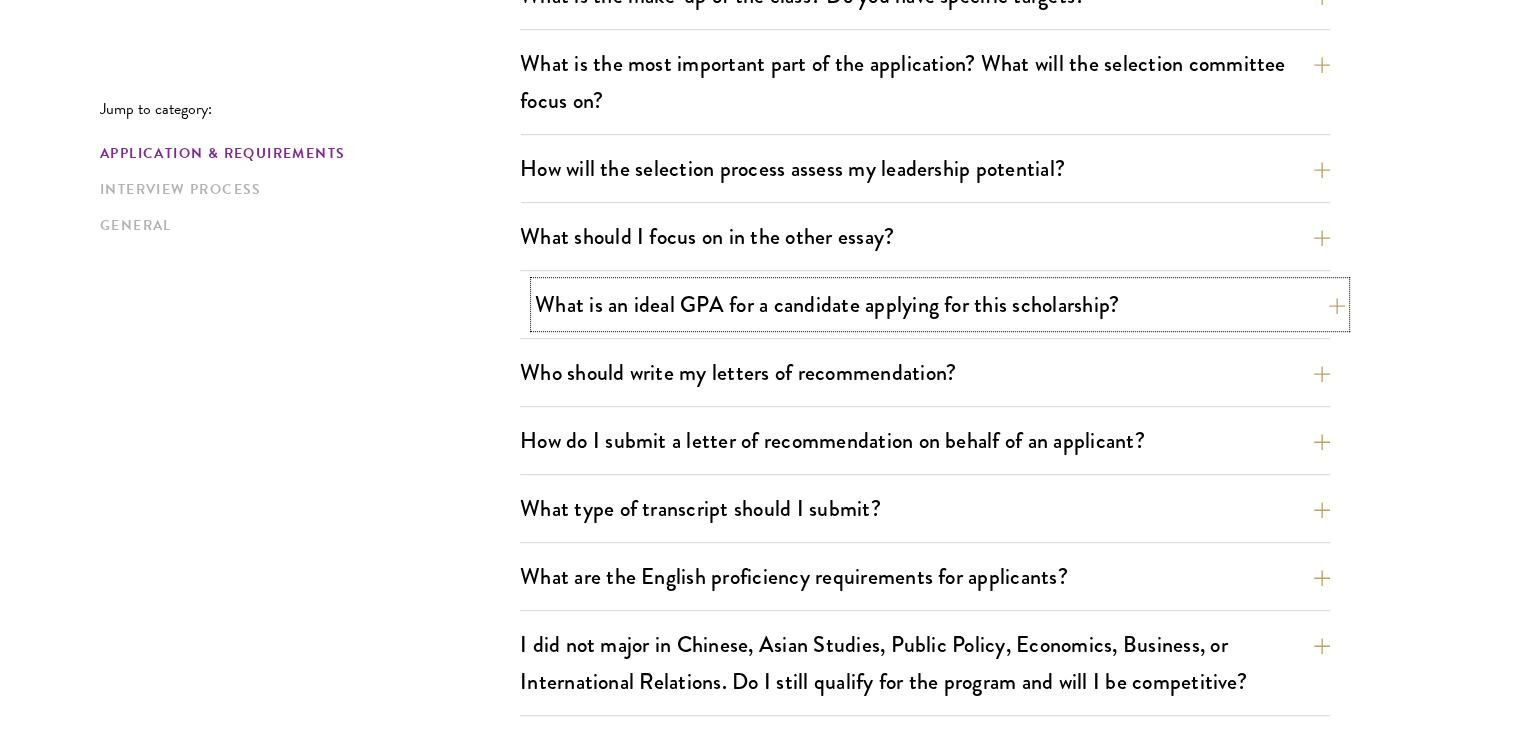 click on "What is an ideal GPA for a candidate applying for this scholarship?" at bounding box center (940, 304) 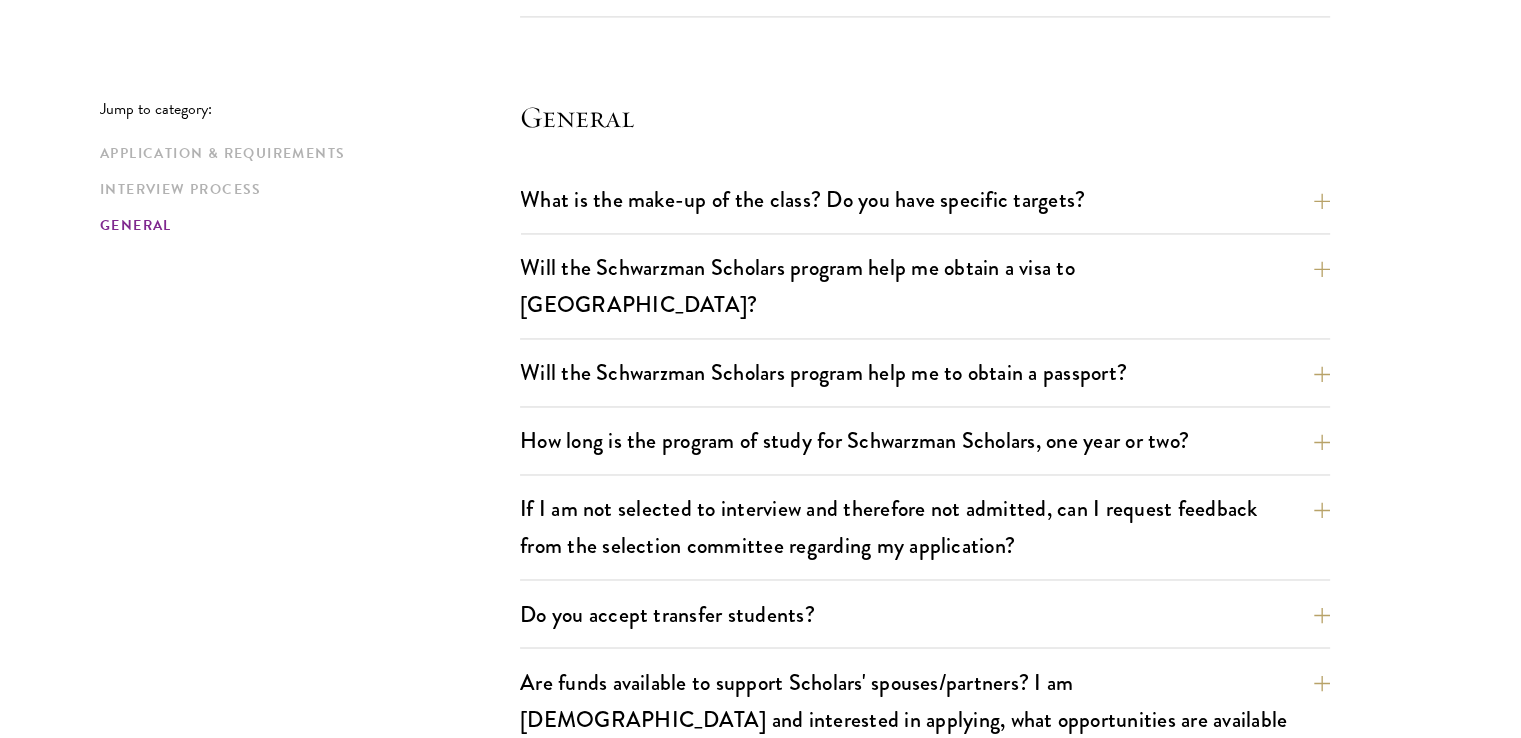 scroll, scrollTop: 3212, scrollLeft: 0, axis: vertical 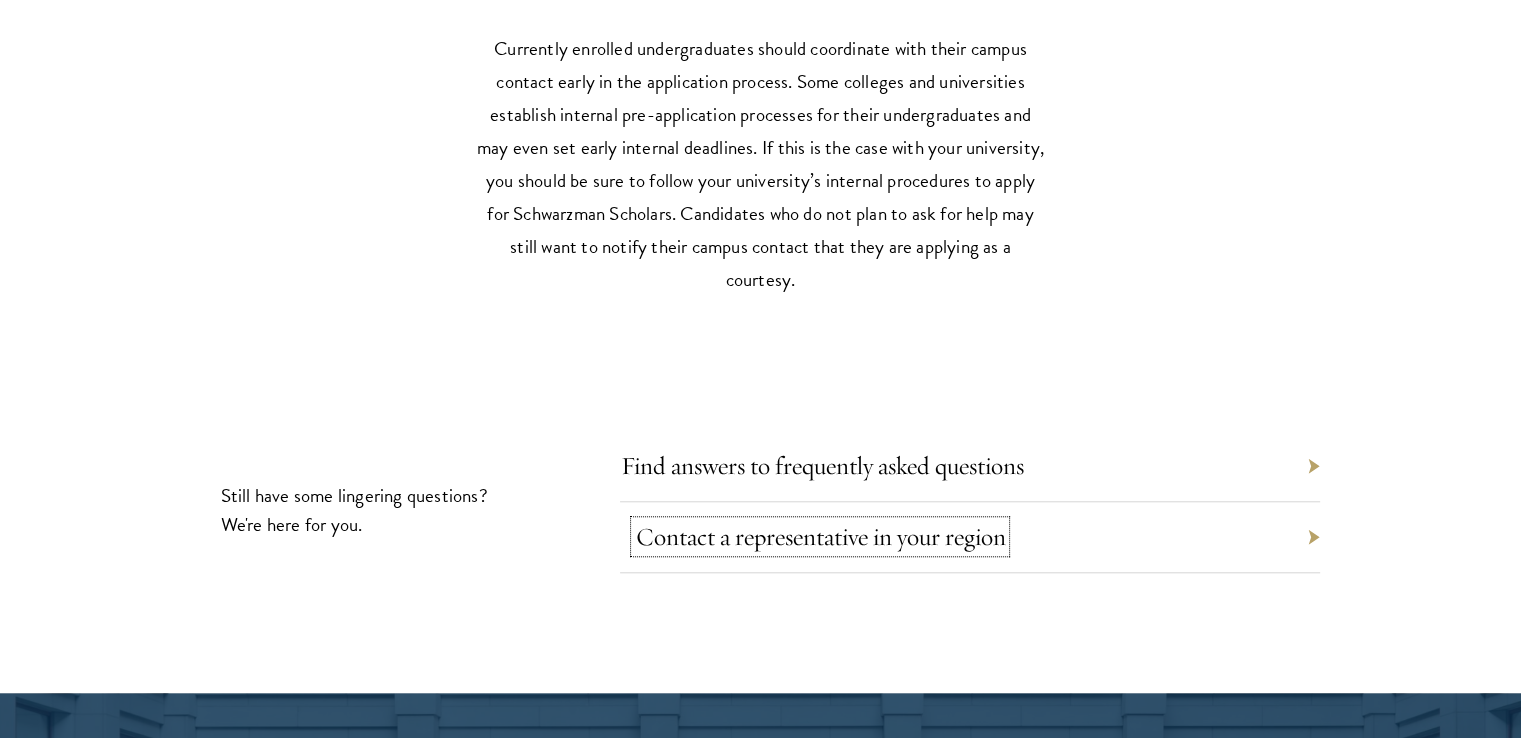 click on "Contact a representative in your region" at bounding box center [820, 536] 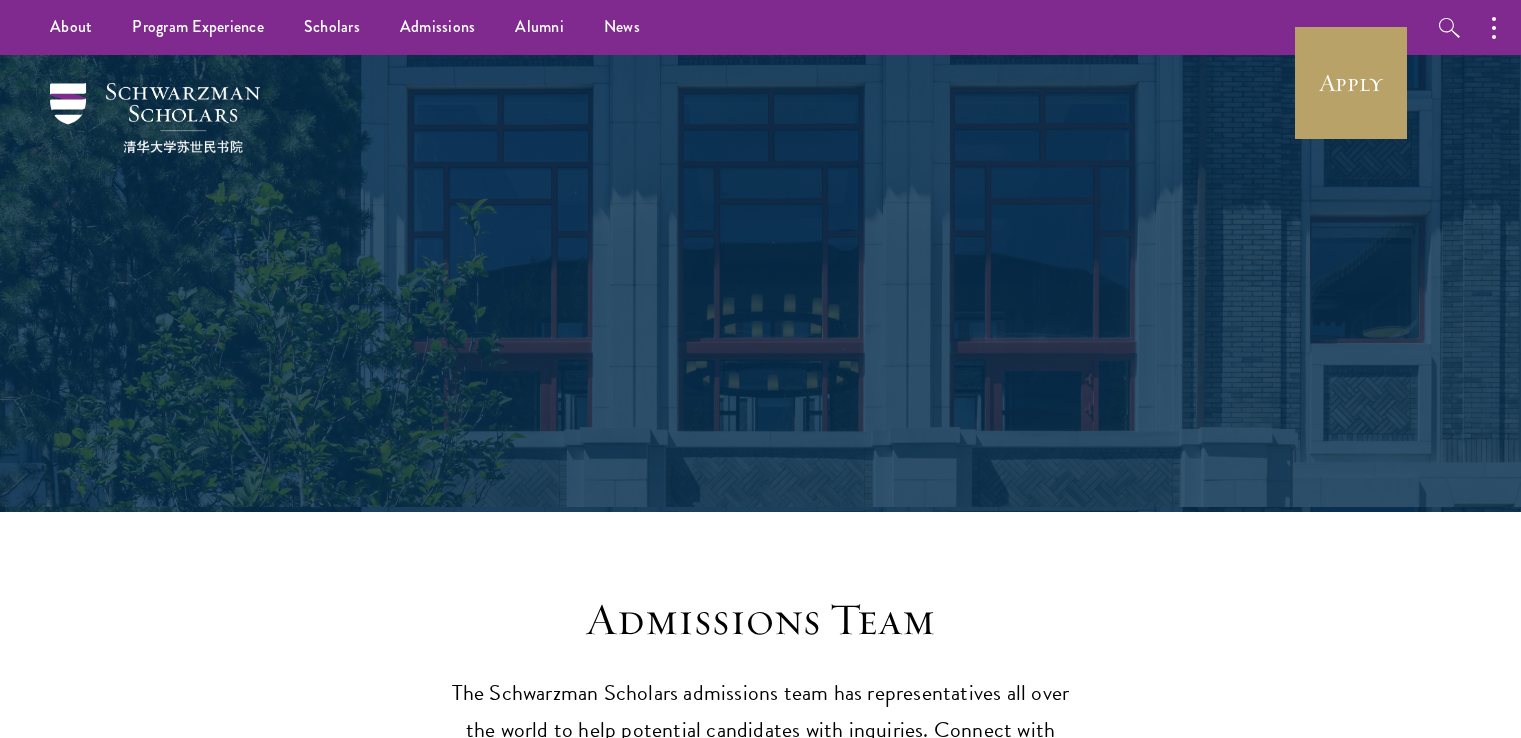 scroll, scrollTop: 0, scrollLeft: 0, axis: both 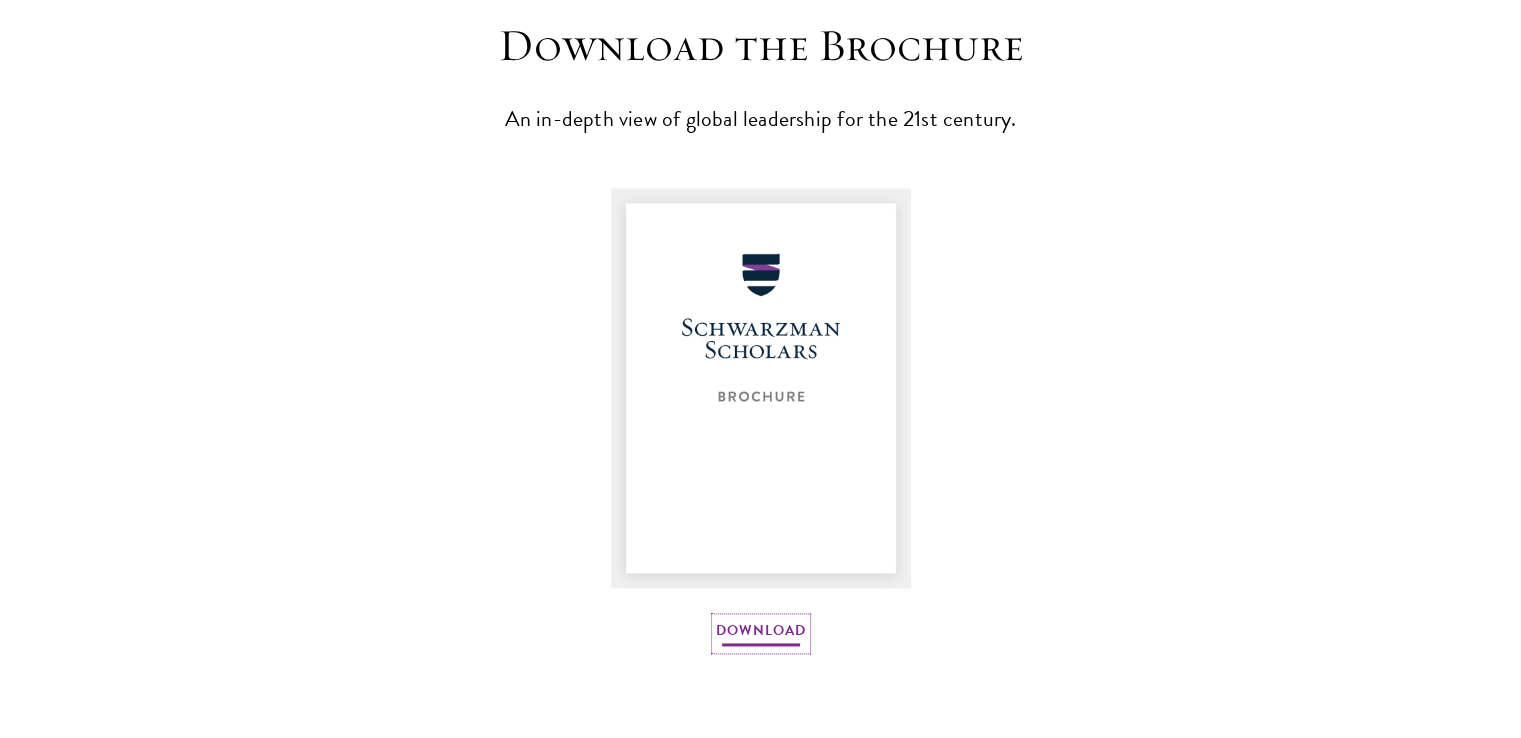 click on "Download" at bounding box center (761, 633) 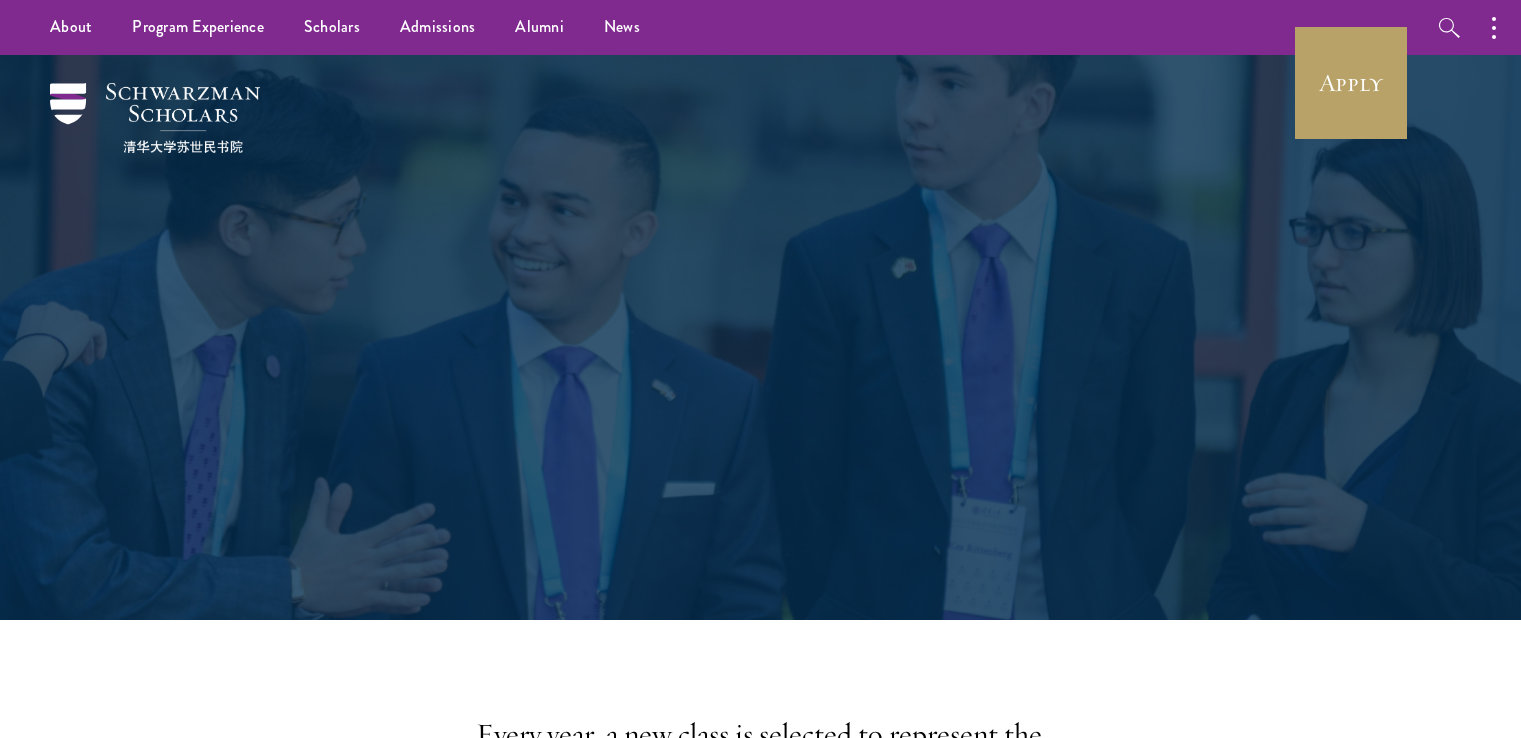 scroll, scrollTop: 0, scrollLeft: 0, axis: both 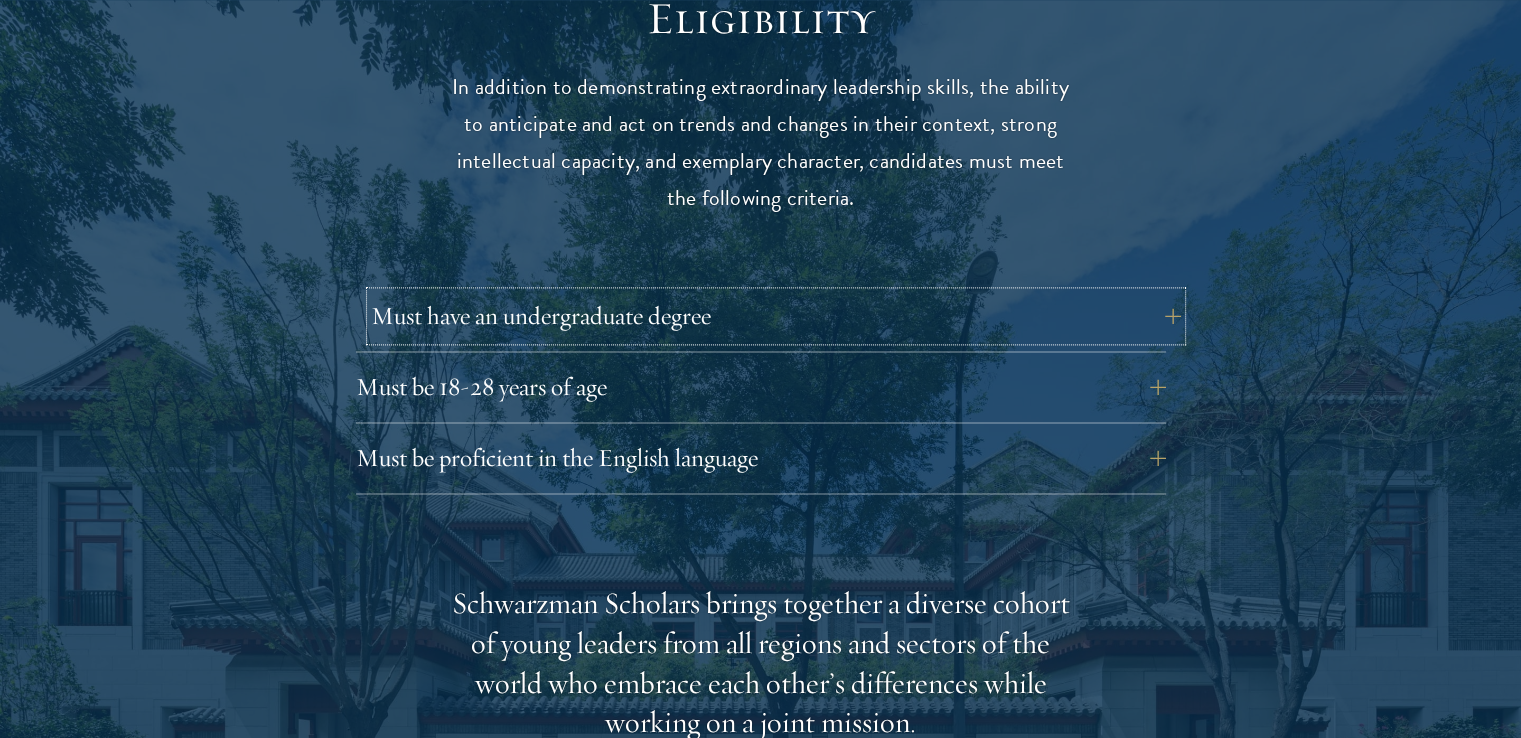 click on "Must have an undergraduate degree" at bounding box center [776, 316] 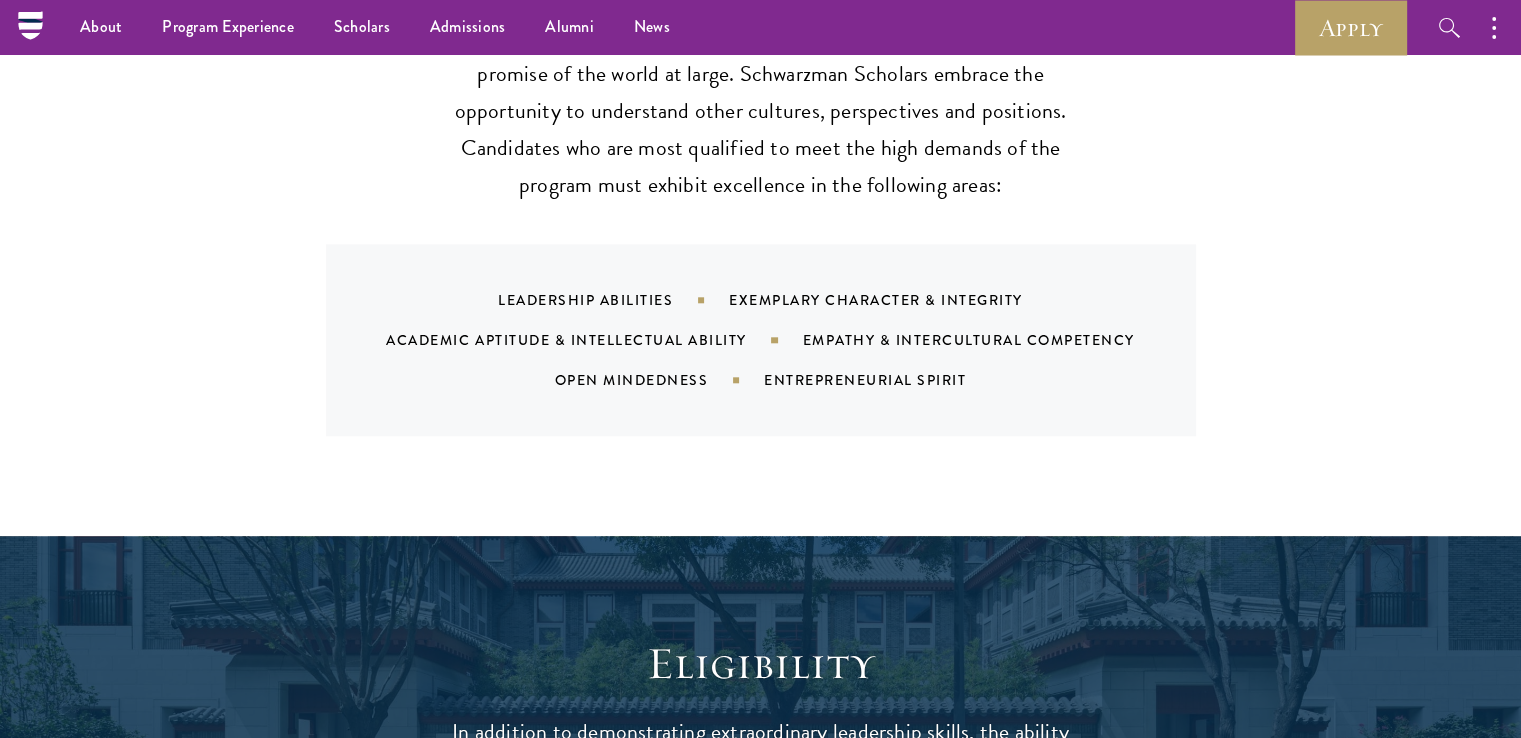 scroll, scrollTop: 1390, scrollLeft: 0, axis: vertical 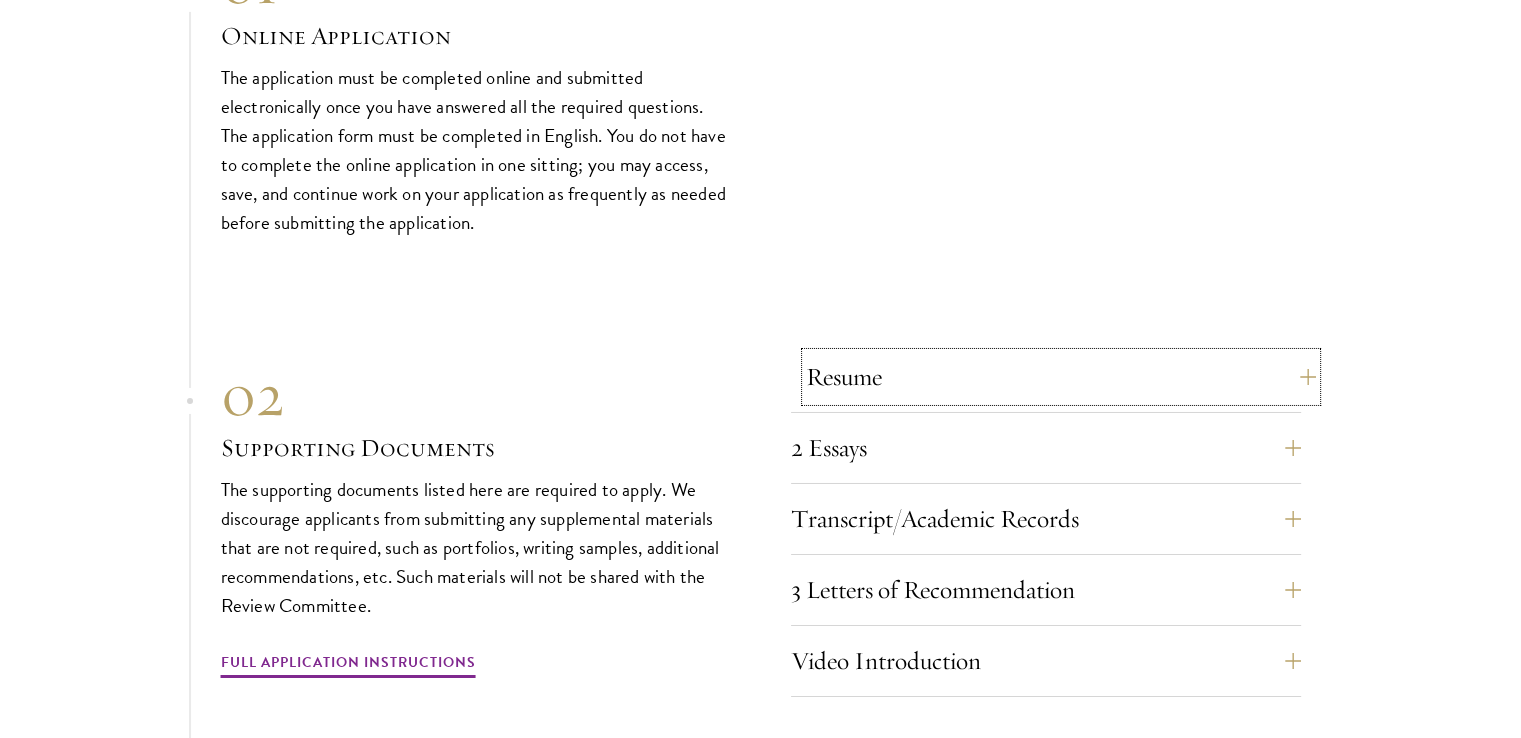 click on "Resume" at bounding box center [1061, 377] 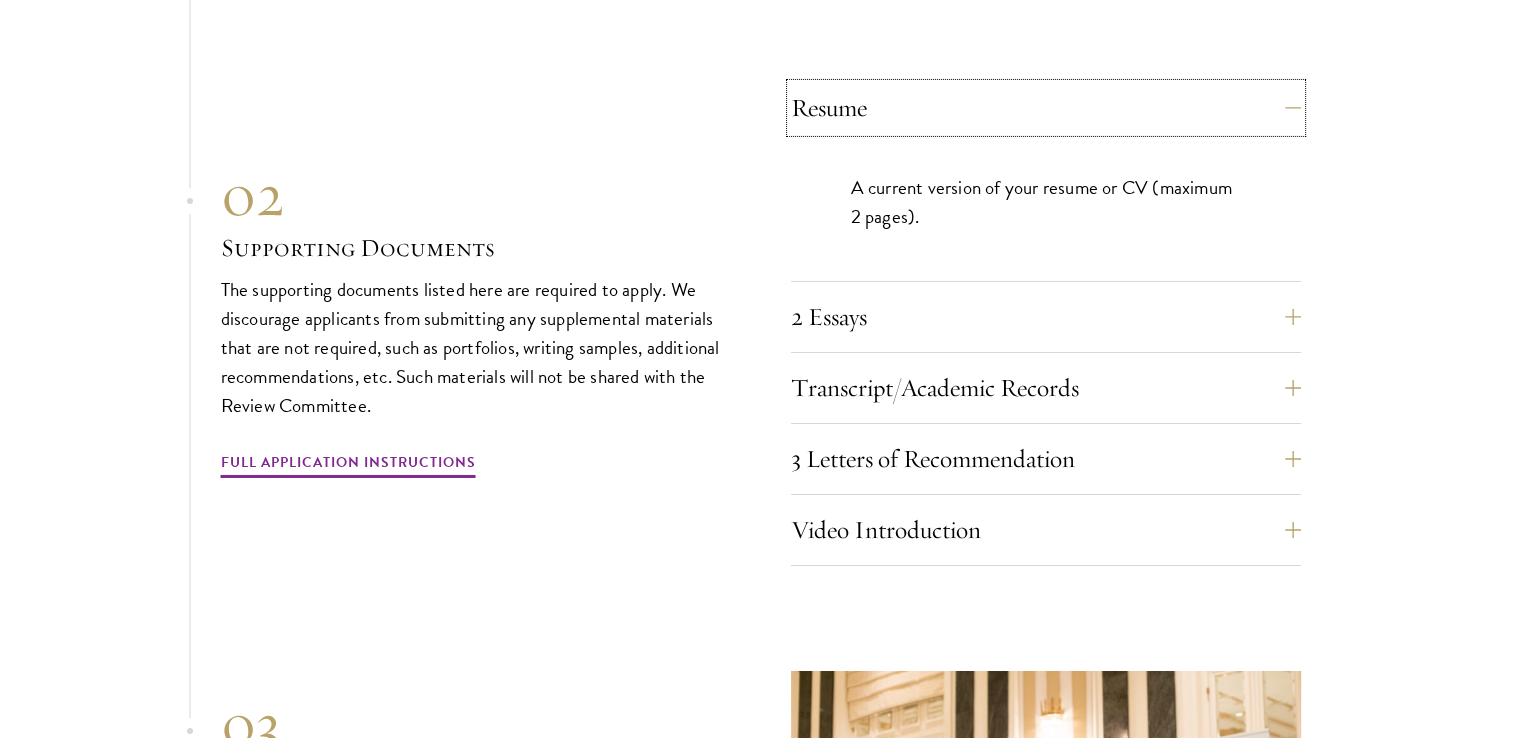 scroll, scrollTop: 6921, scrollLeft: 0, axis: vertical 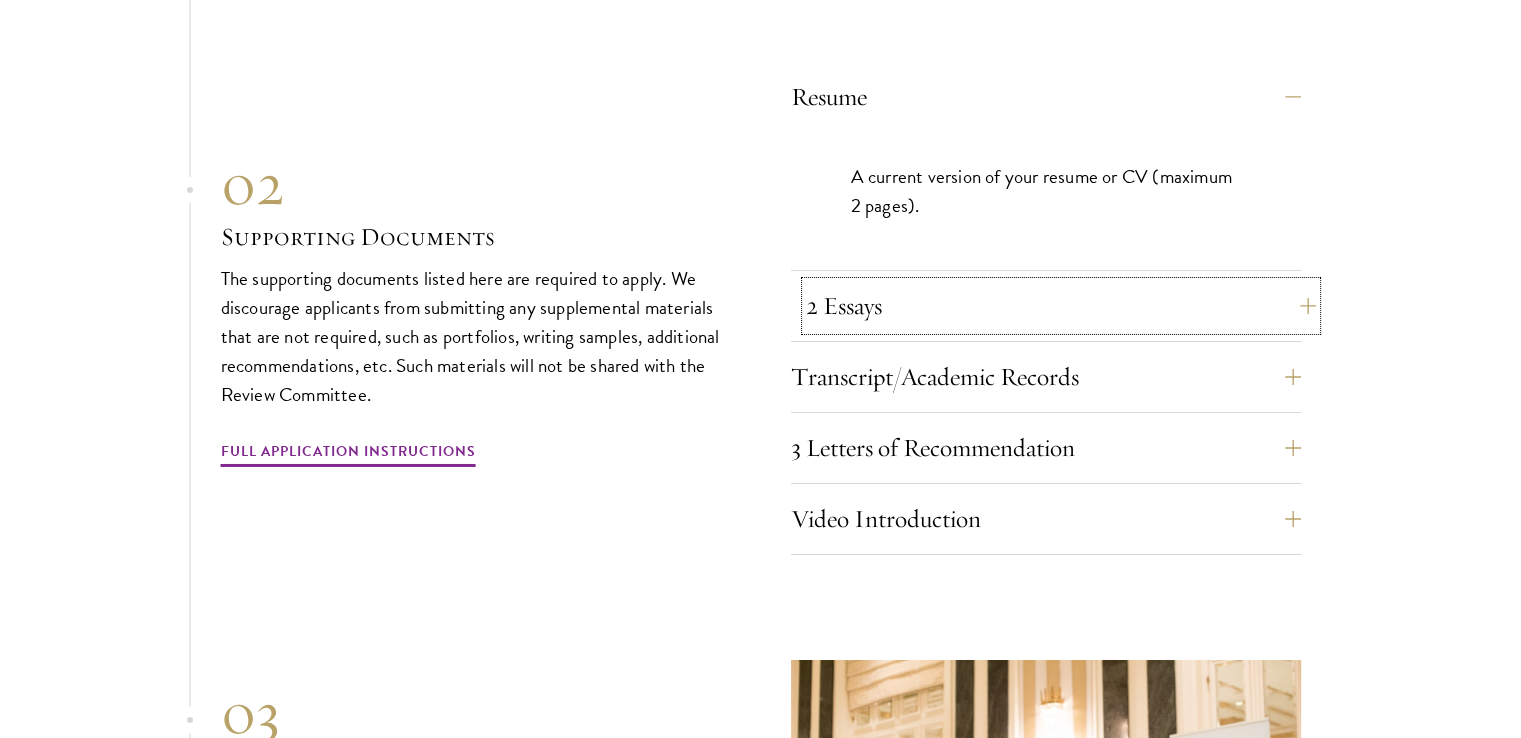 click on "2 Essays" at bounding box center [1061, 306] 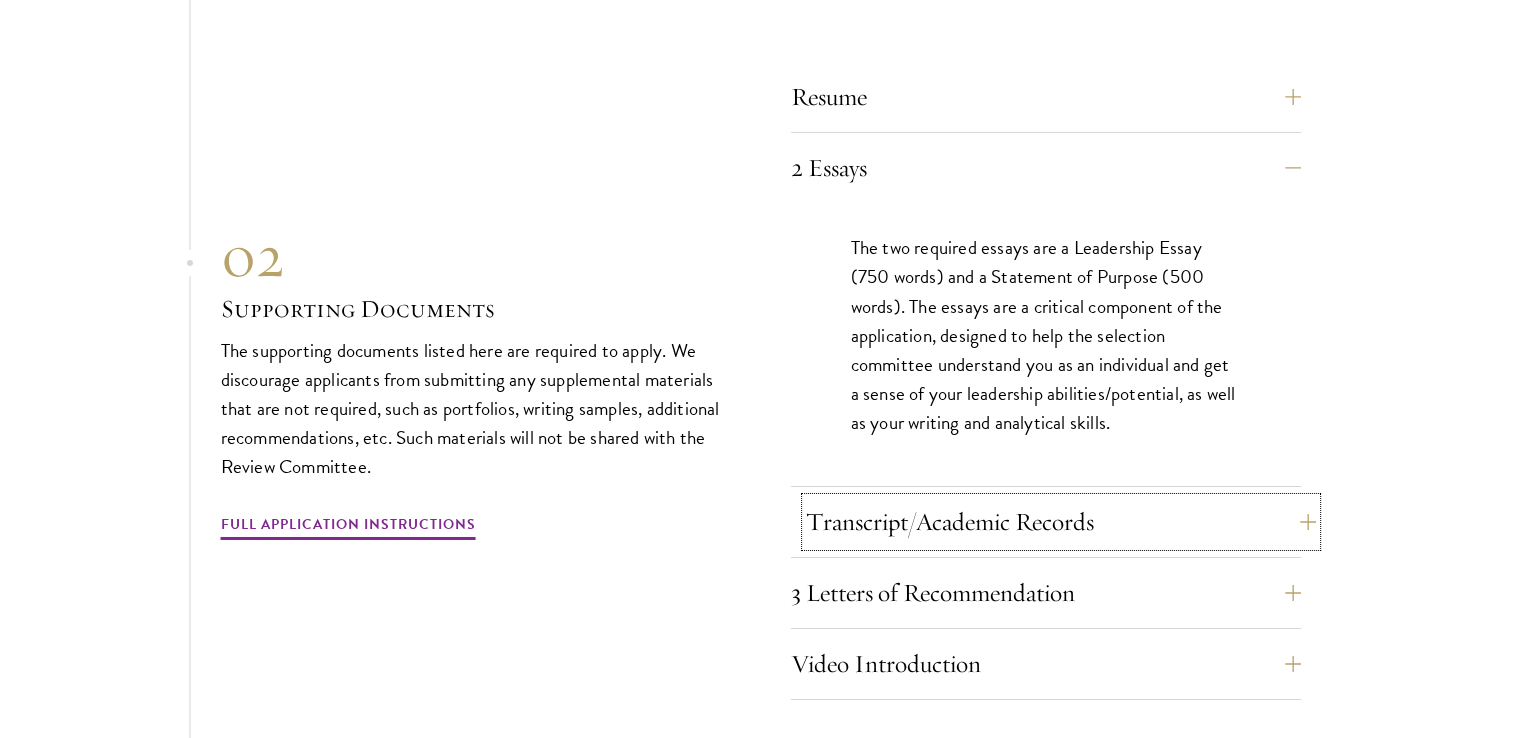 click on "Transcript/Academic Records" at bounding box center (1061, 522) 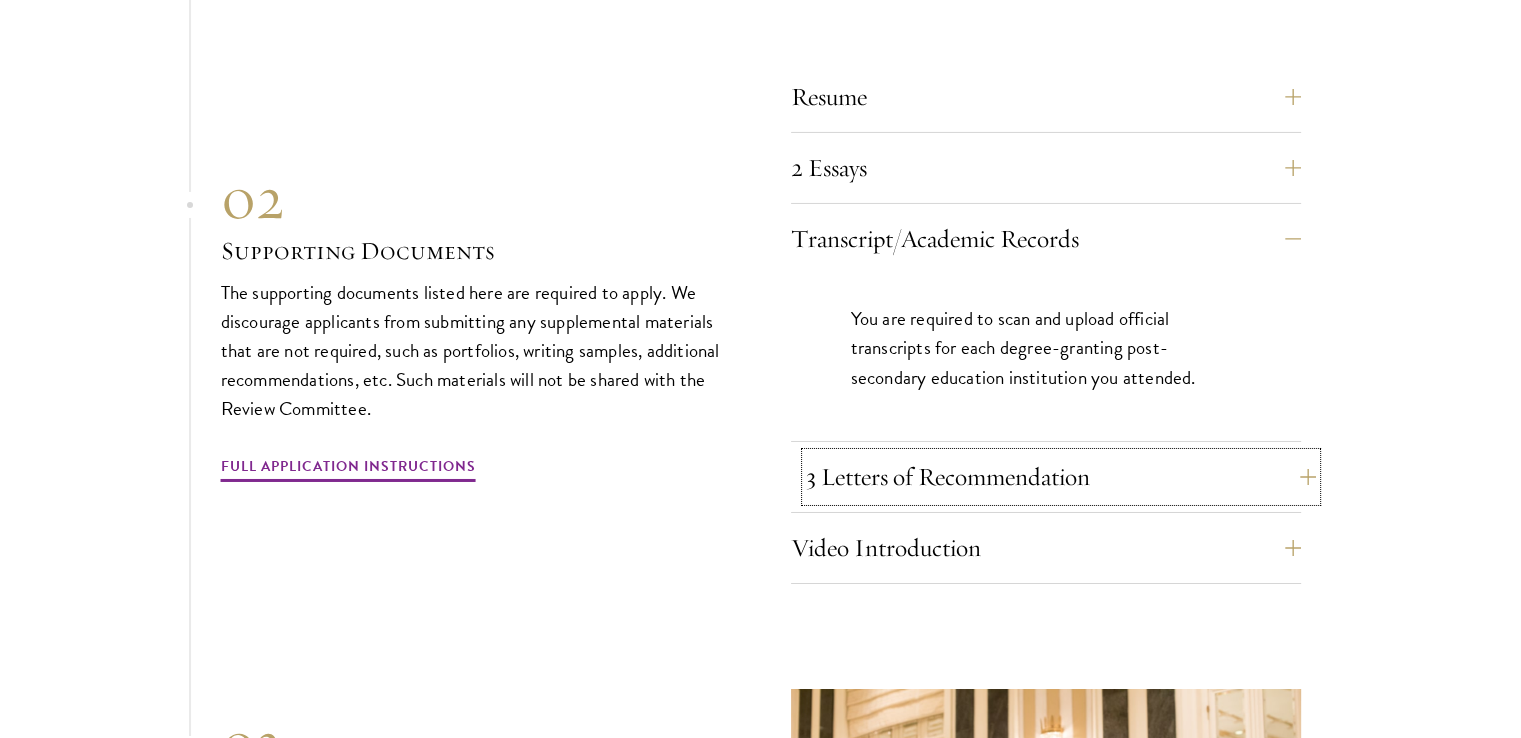 click on "3 Letters of Recommendation" at bounding box center (1061, 477) 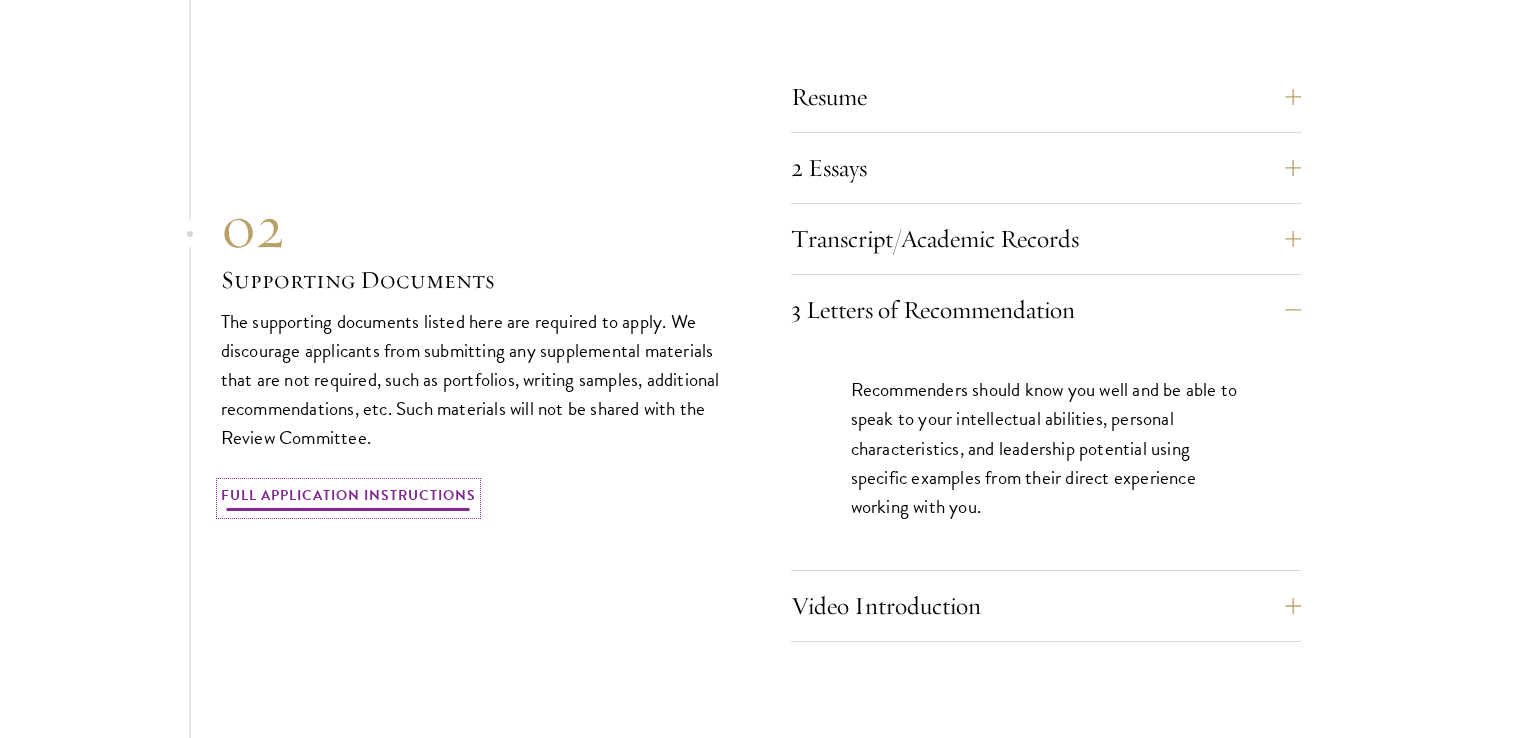 click on "Full Application Instructions" at bounding box center [348, 498] 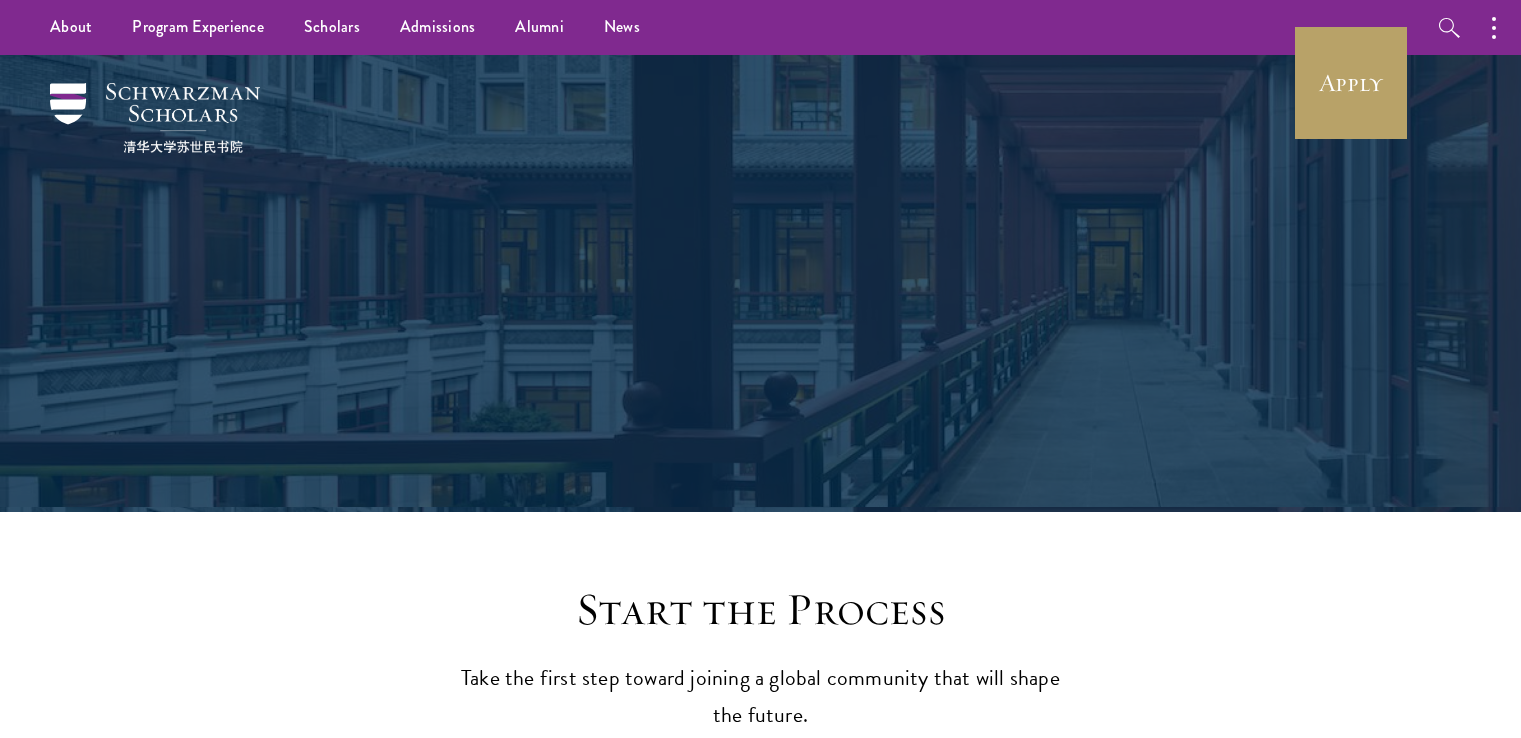 scroll, scrollTop: 0, scrollLeft: 0, axis: both 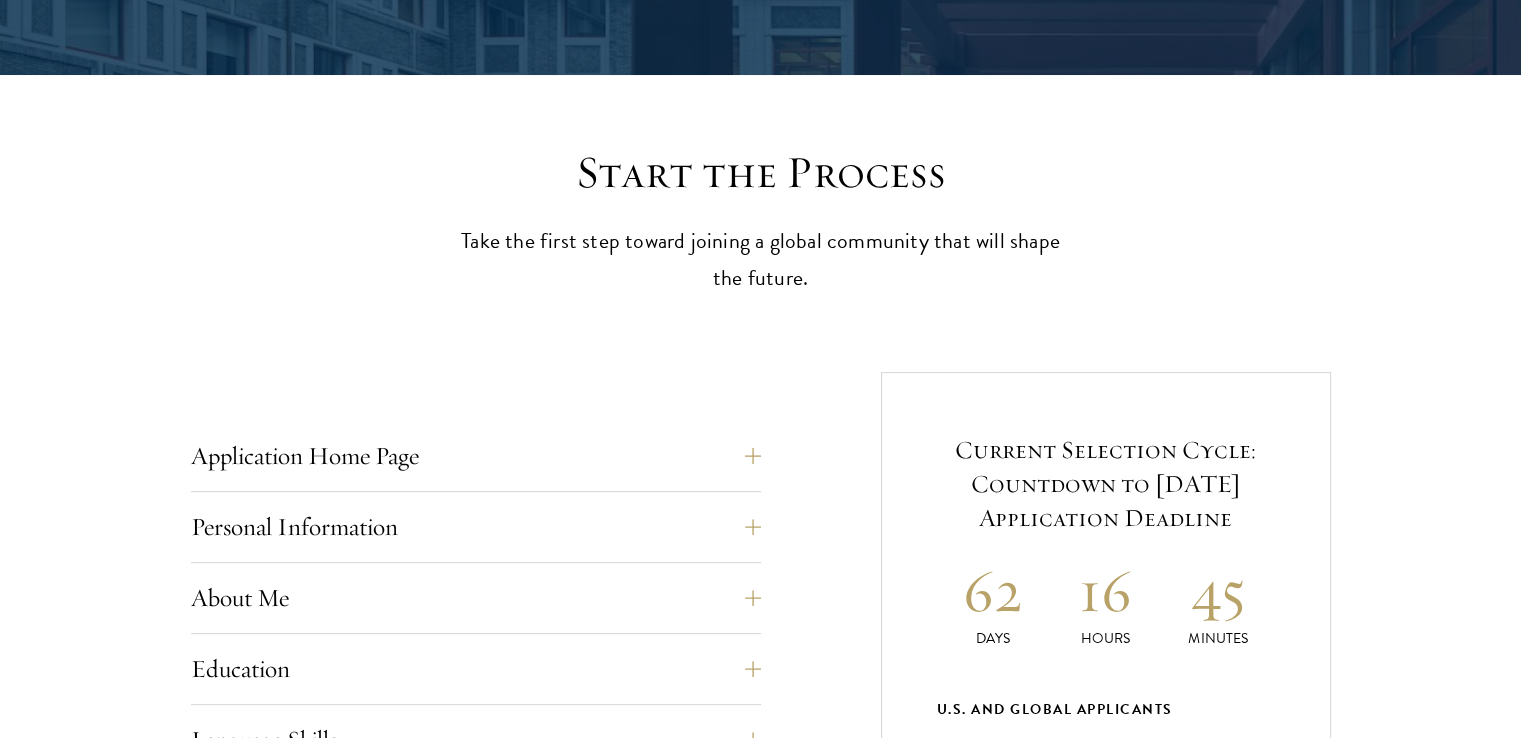 drag, startPoint x: 1534, startPoint y: 88, endPoint x: 1500, endPoint y: 153, distance: 73.3553 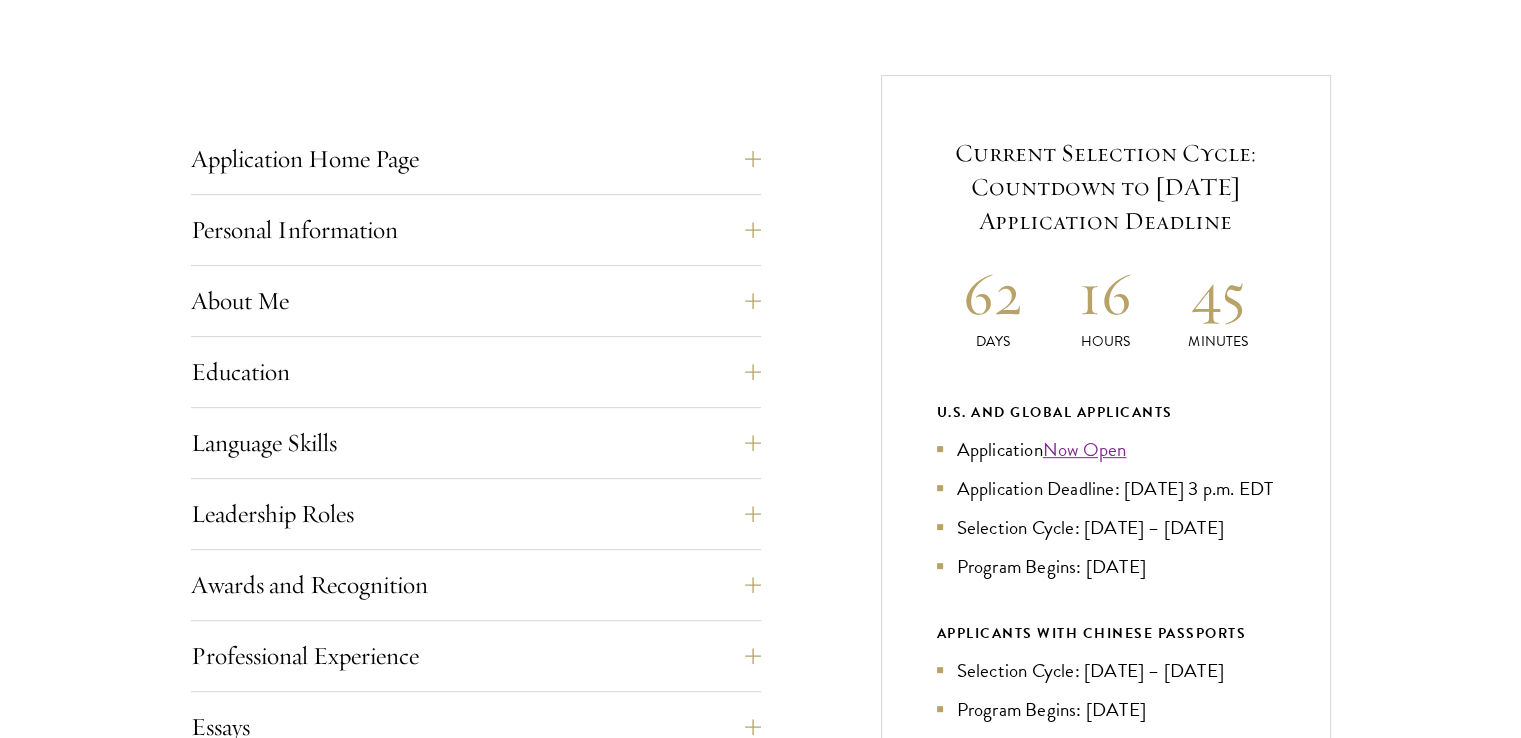 scroll, scrollTop: 761, scrollLeft: 0, axis: vertical 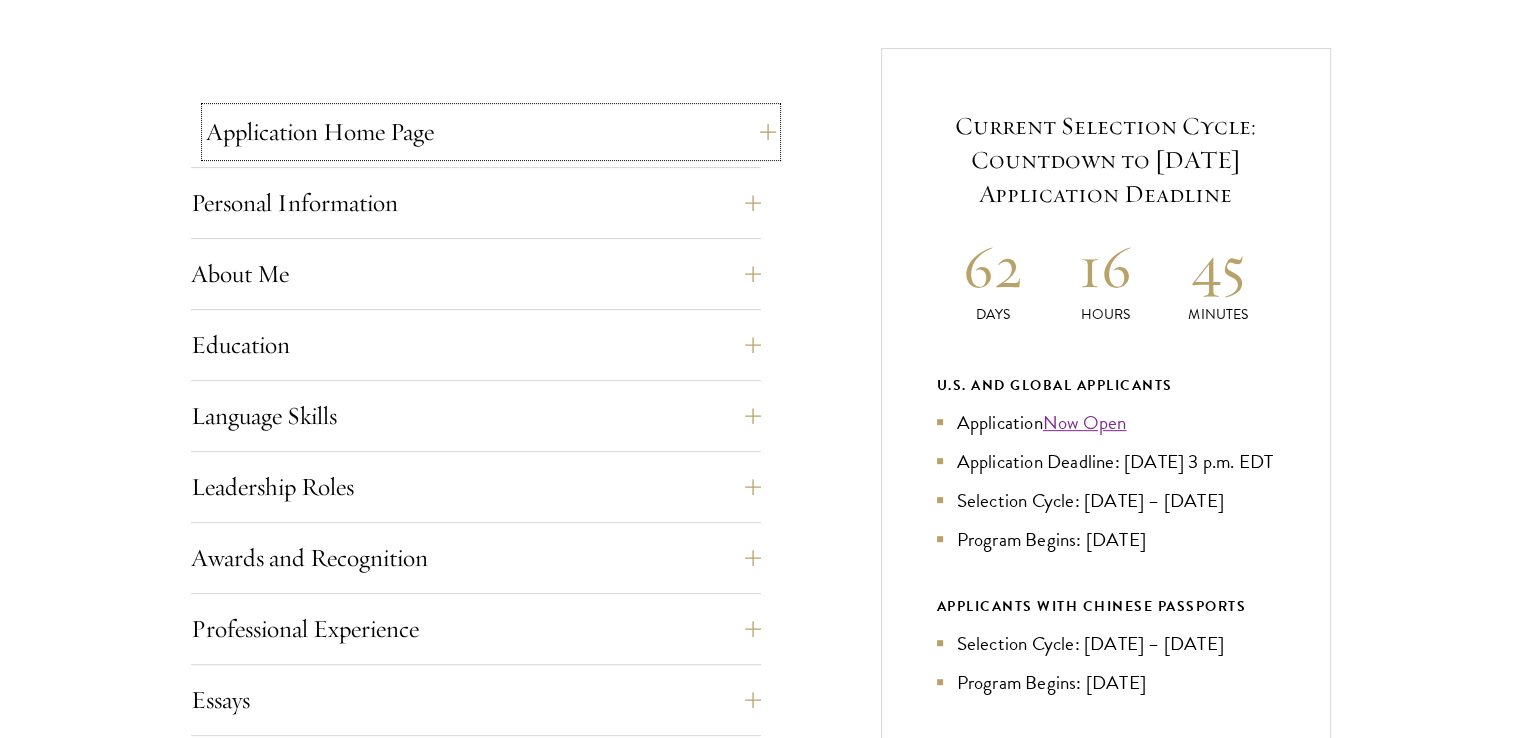 click on "Application Home Page" at bounding box center [491, 132] 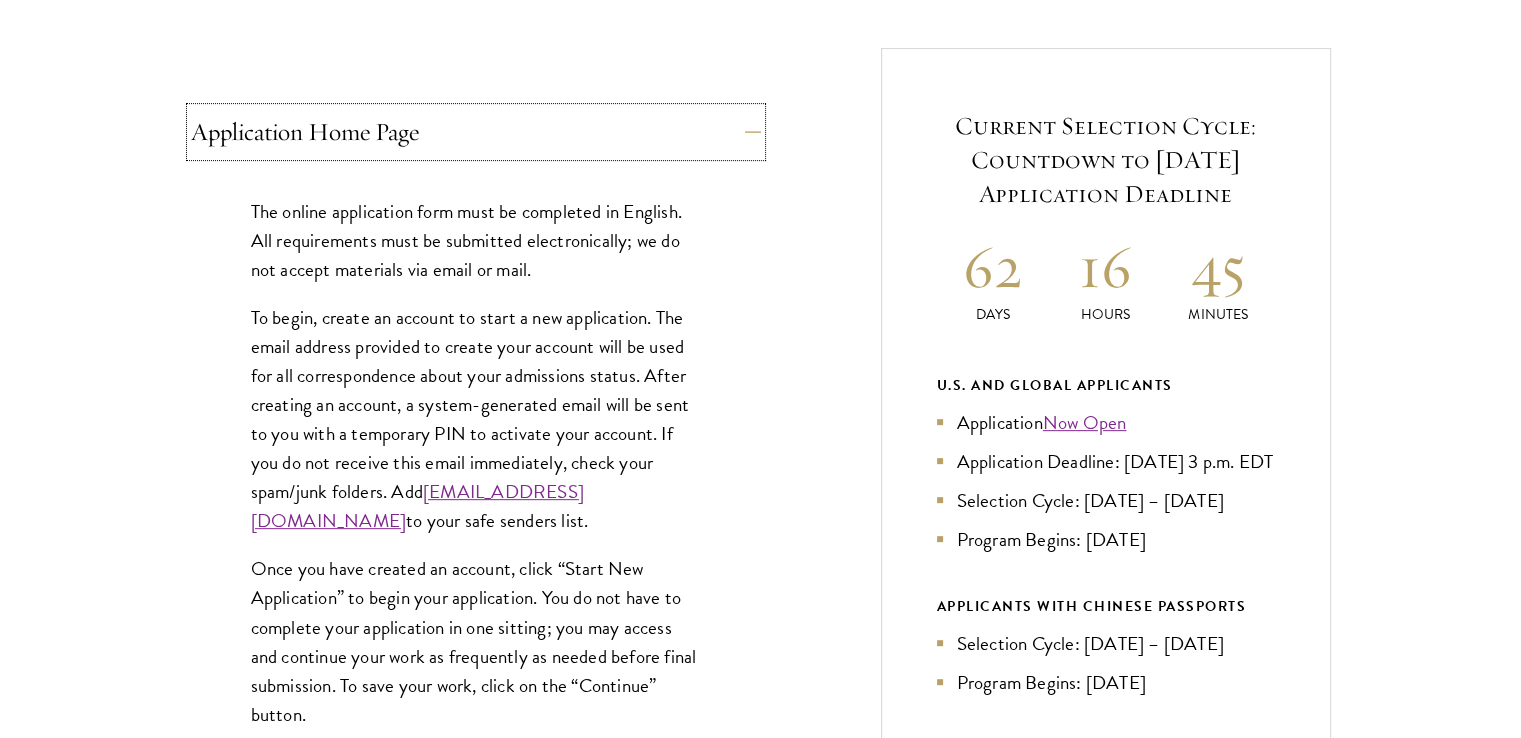 type 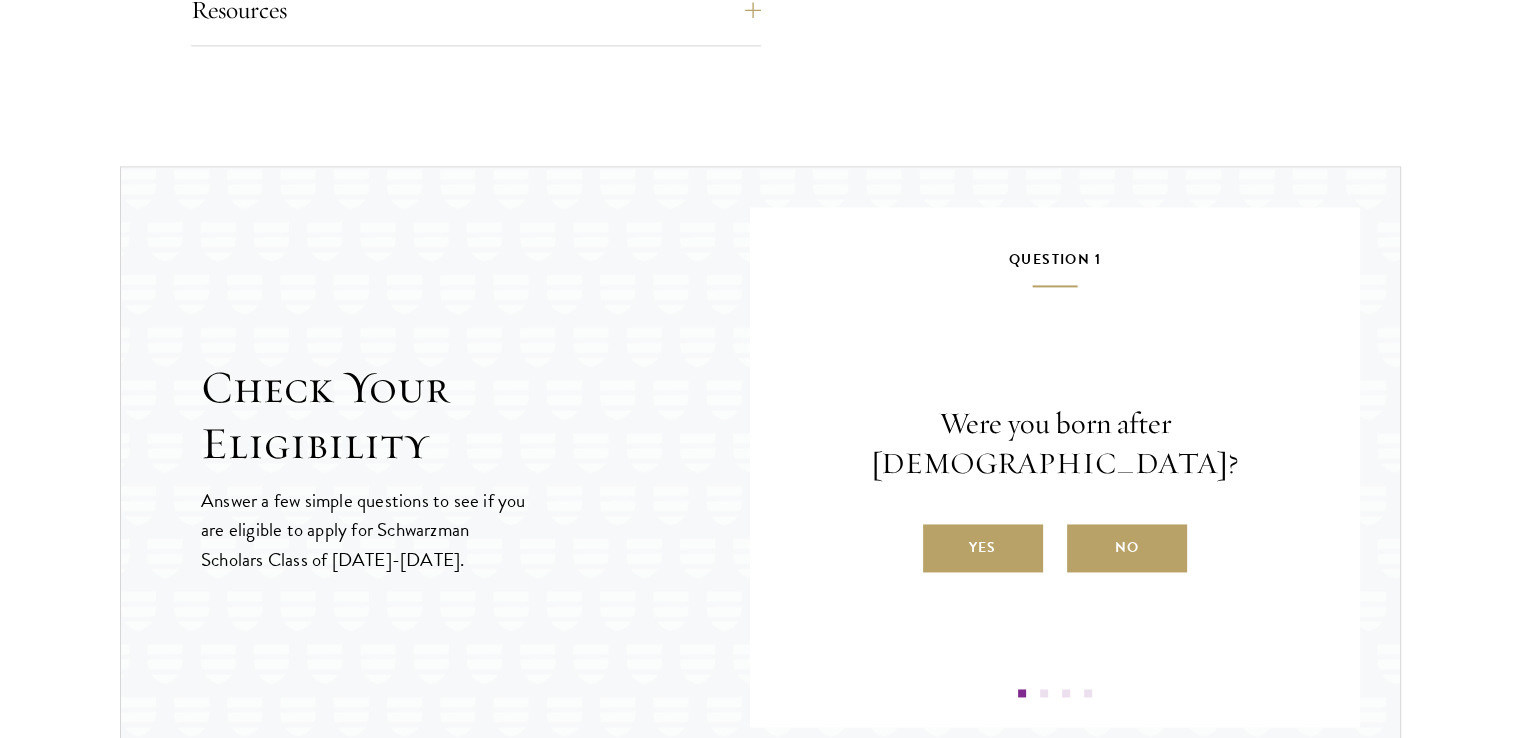 scroll, scrollTop: 2881, scrollLeft: 0, axis: vertical 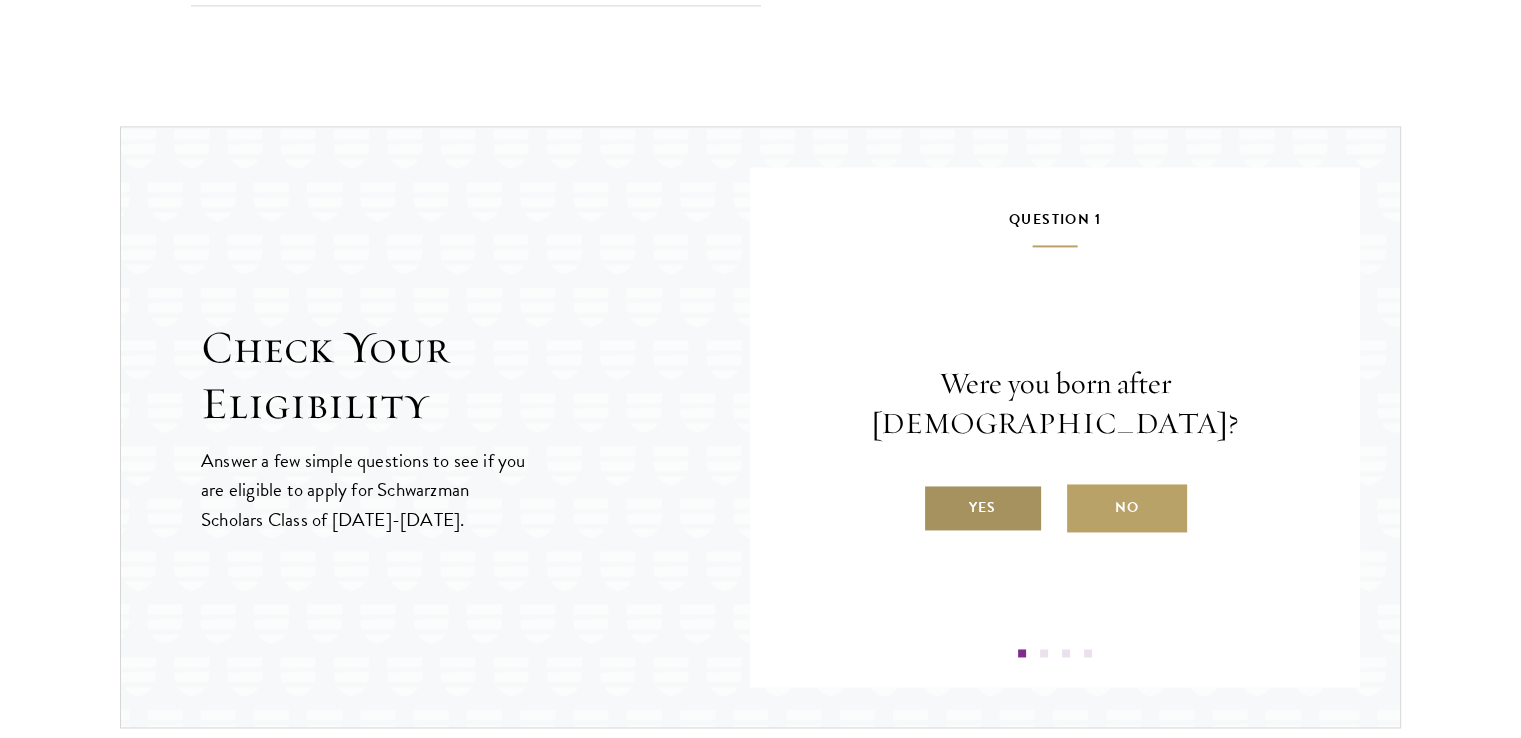 click on "Yes" at bounding box center [983, 508] 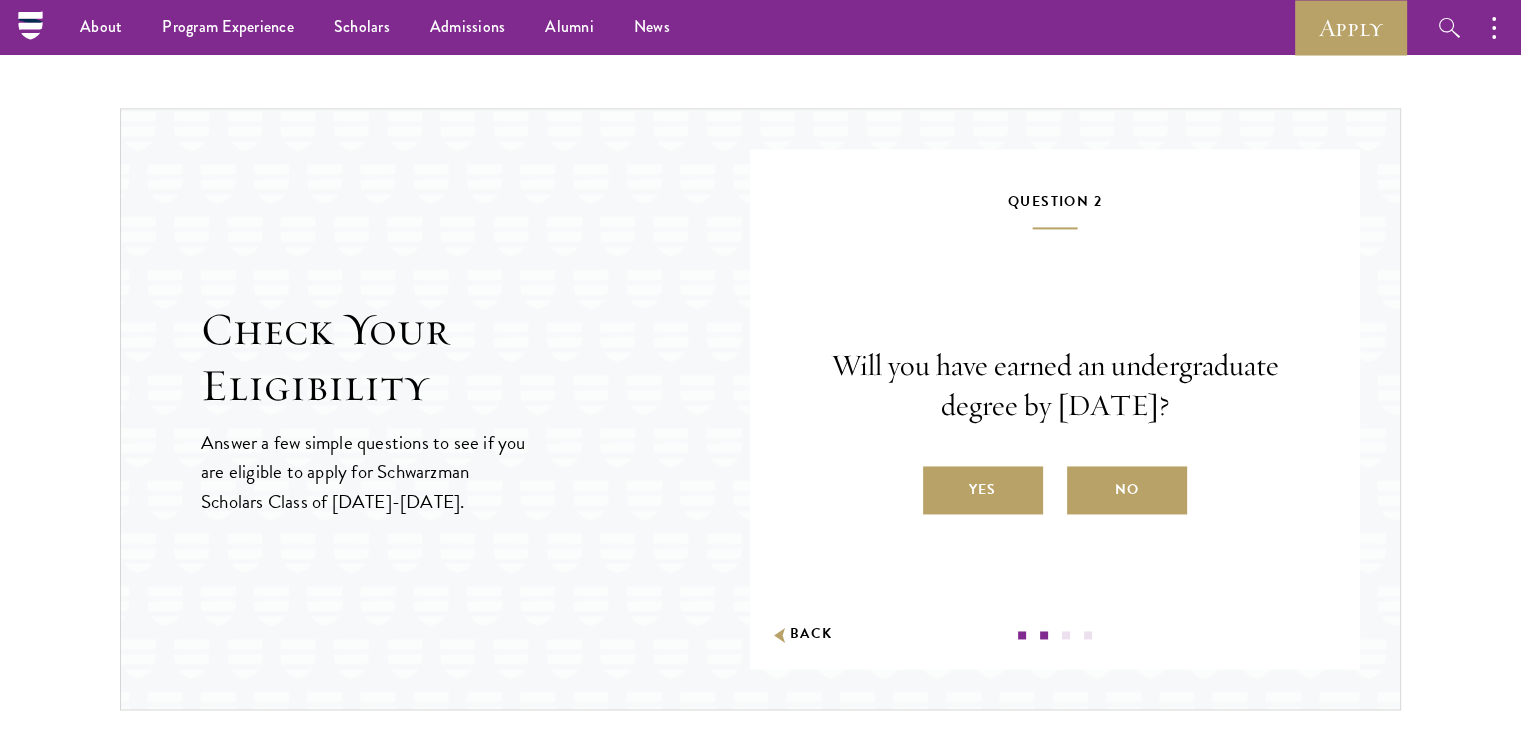 scroll, scrollTop: 2880, scrollLeft: 0, axis: vertical 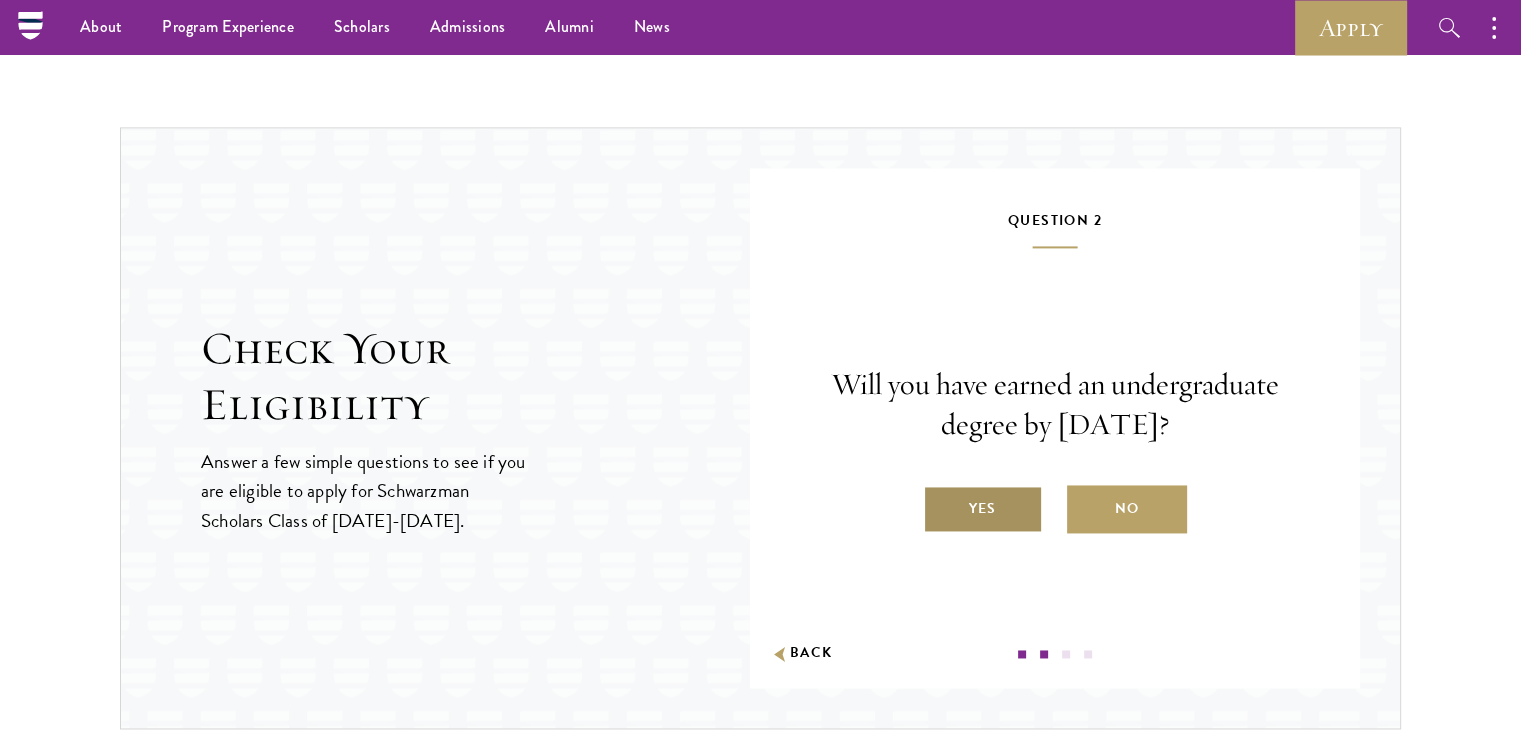 click on "Yes" at bounding box center [983, 509] 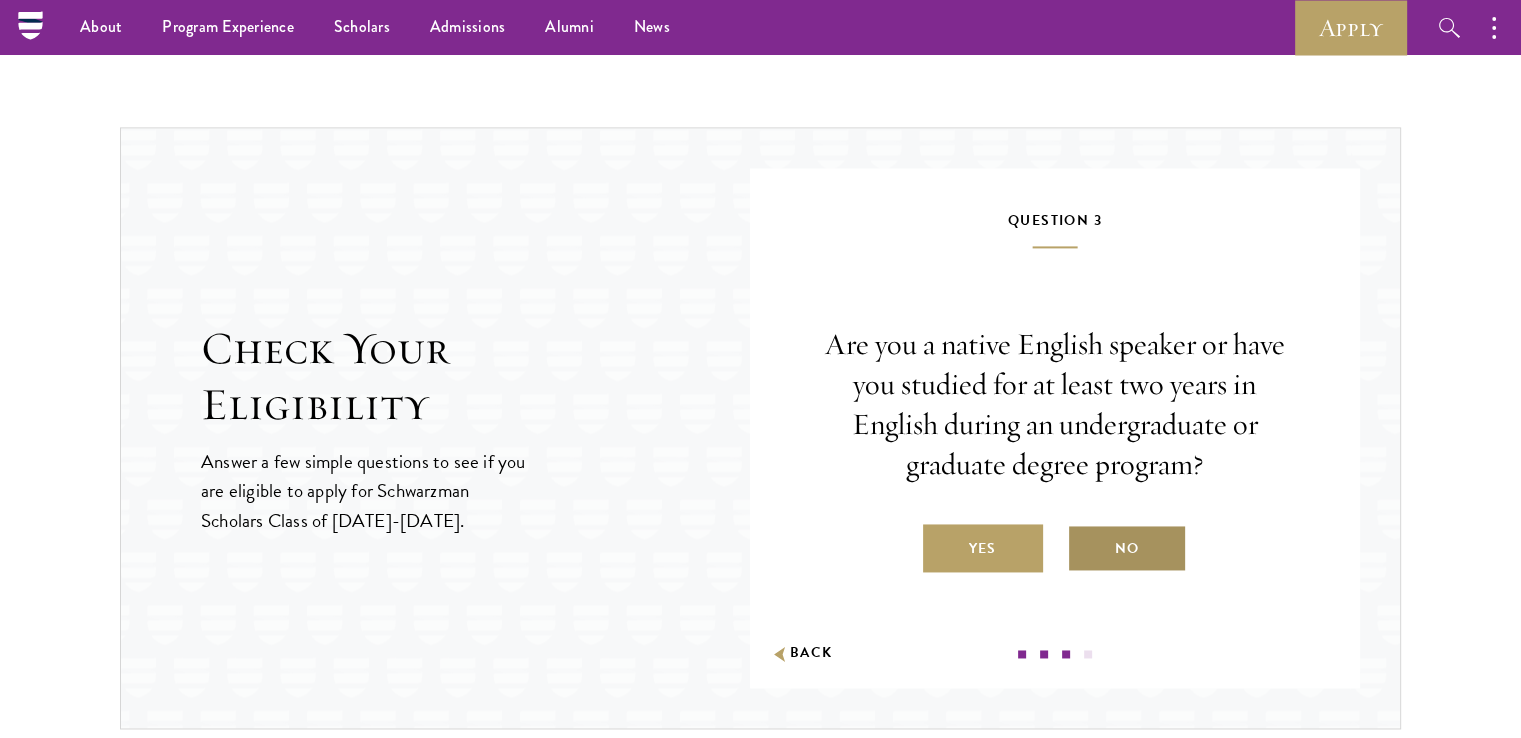 click on "No" at bounding box center [1127, 548] 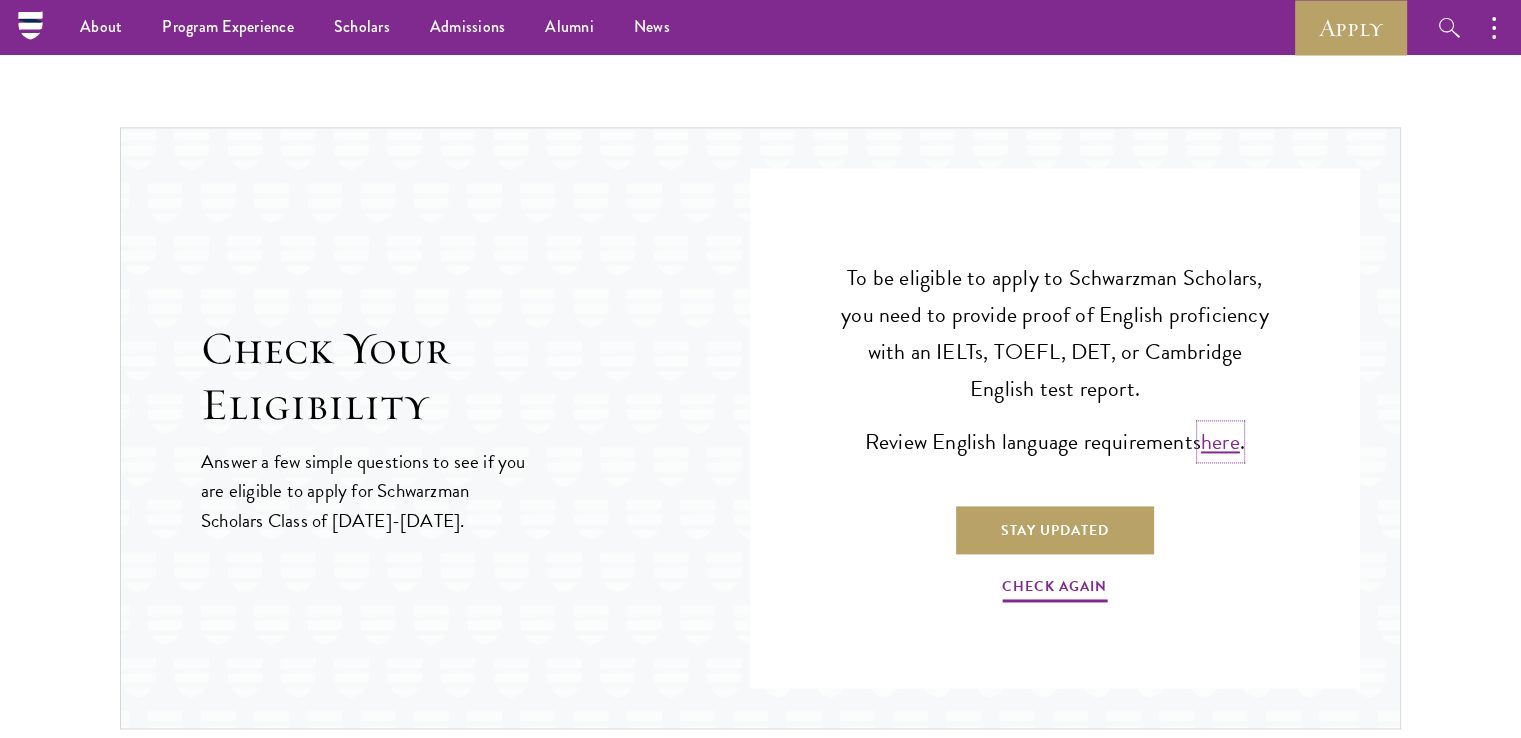 click on "here" at bounding box center [1220, 441] 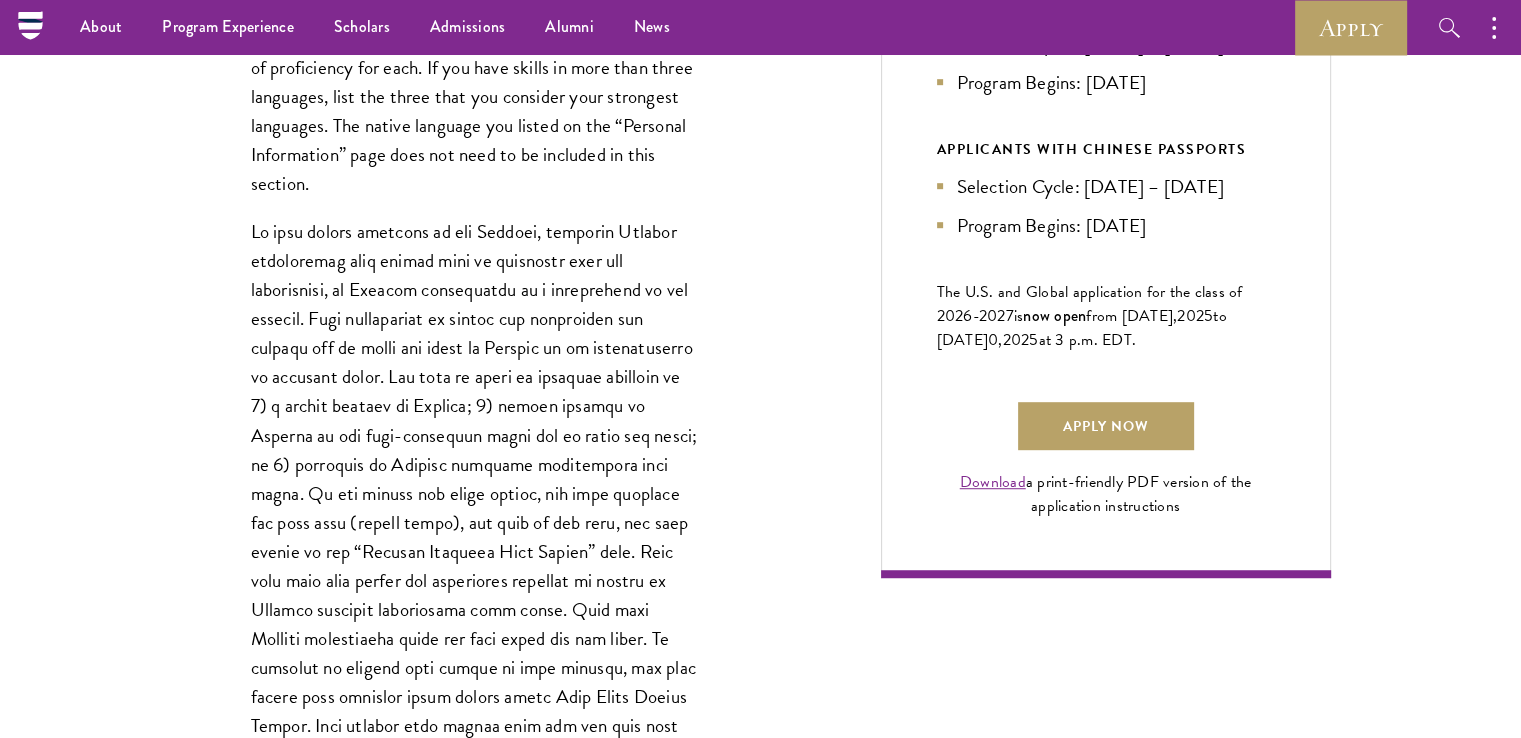 scroll, scrollTop: 1152, scrollLeft: 0, axis: vertical 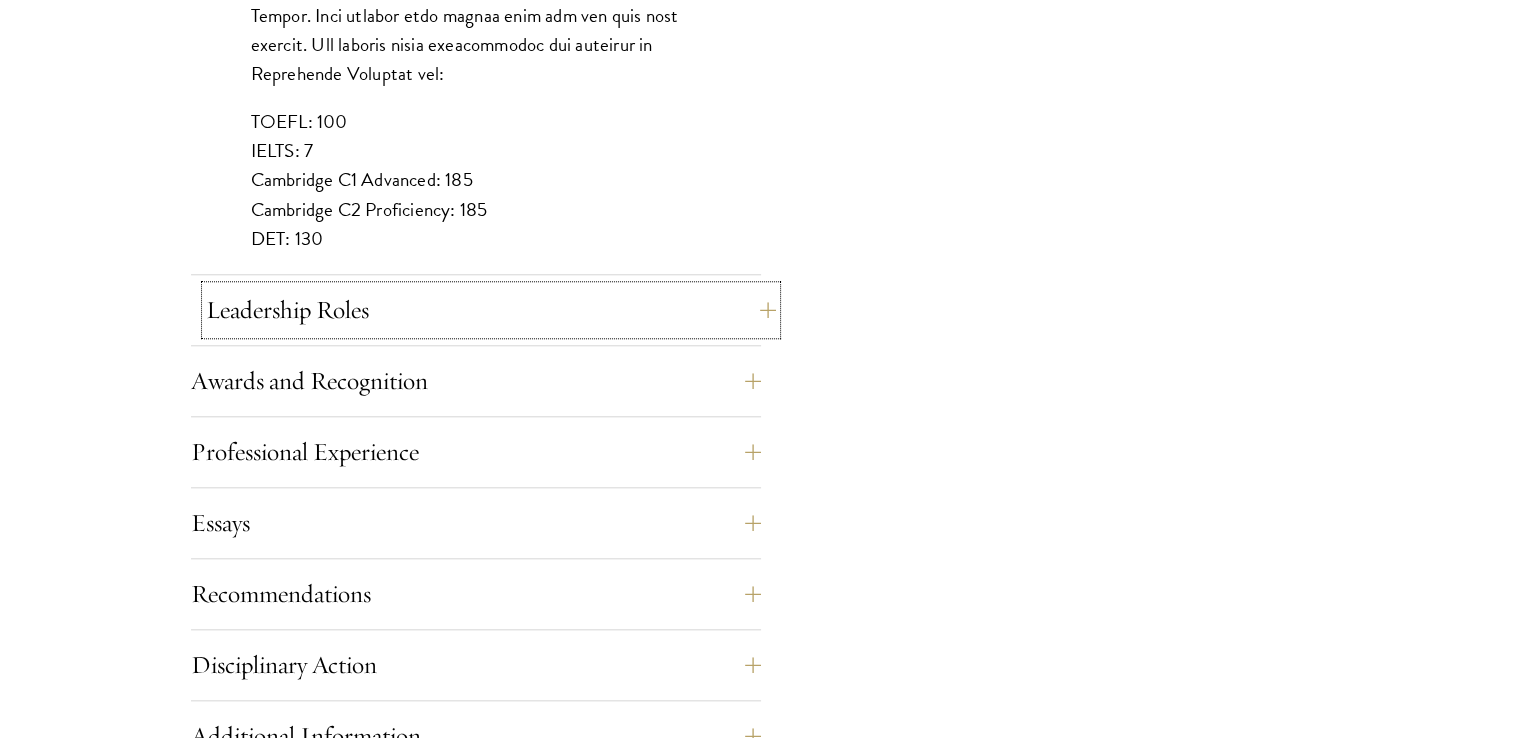 click on "Leadership Roles" at bounding box center [491, 310] 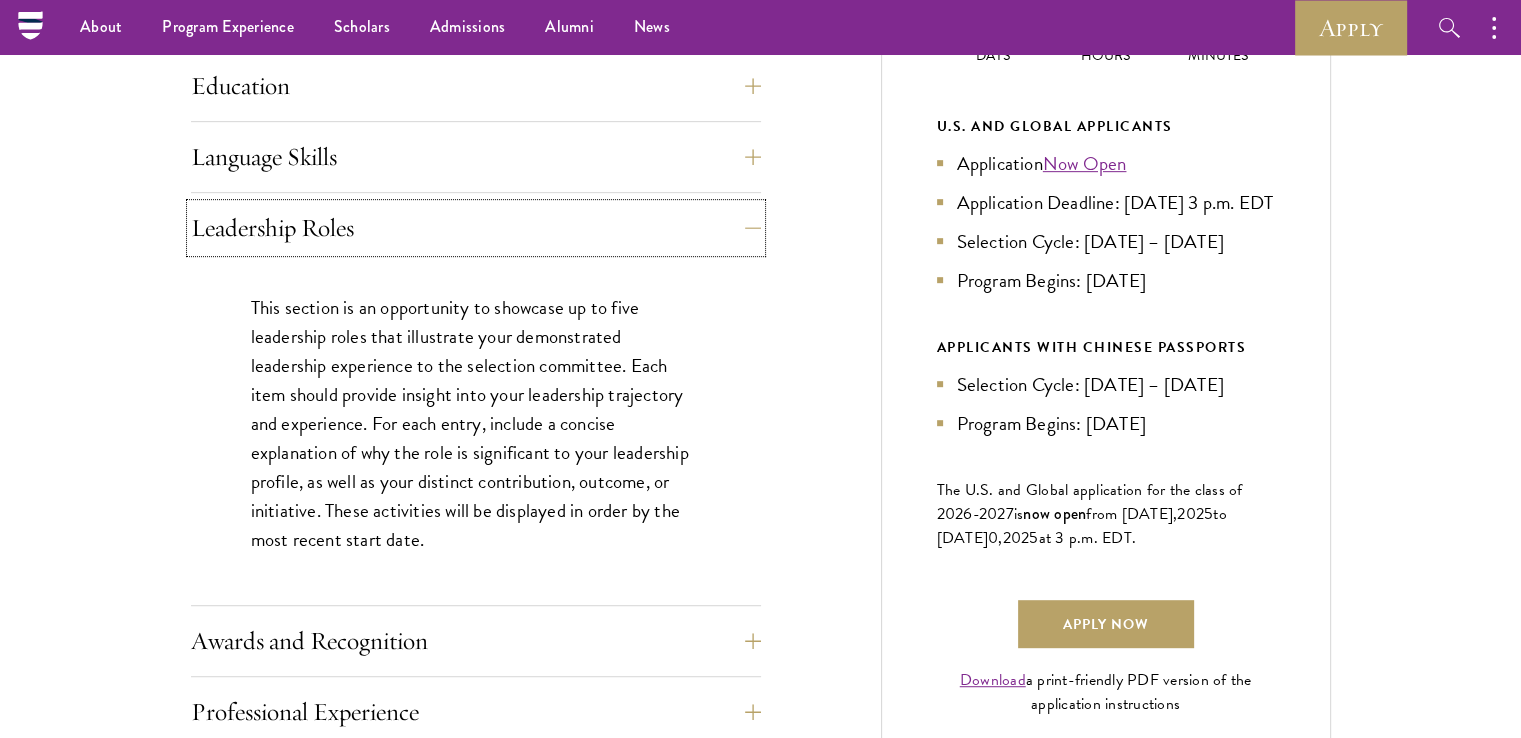 scroll, scrollTop: 986, scrollLeft: 0, axis: vertical 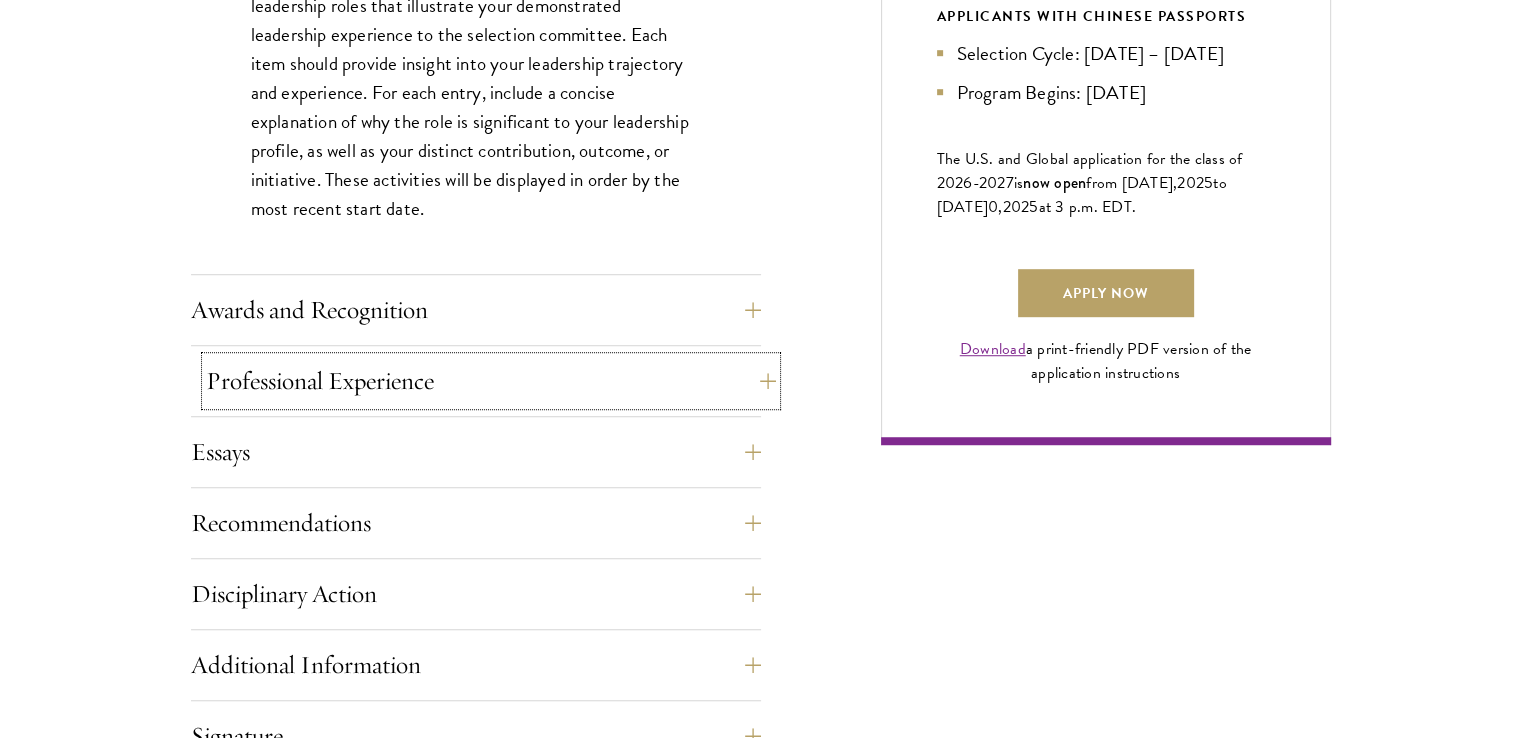 click on "Professional Experience" at bounding box center (491, 381) 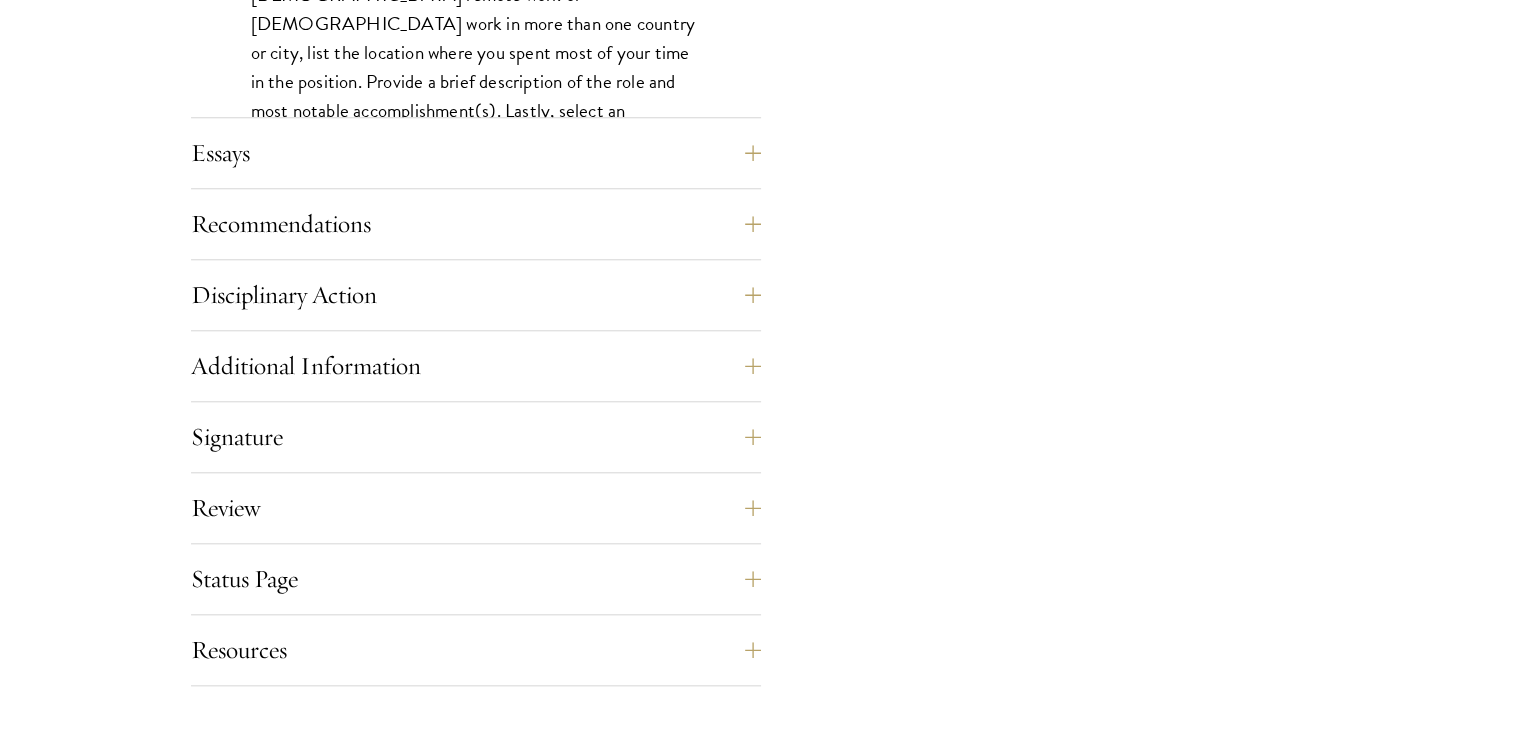 scroll, scrollTop: 1917, scrollLeft: 0, axis: vertical 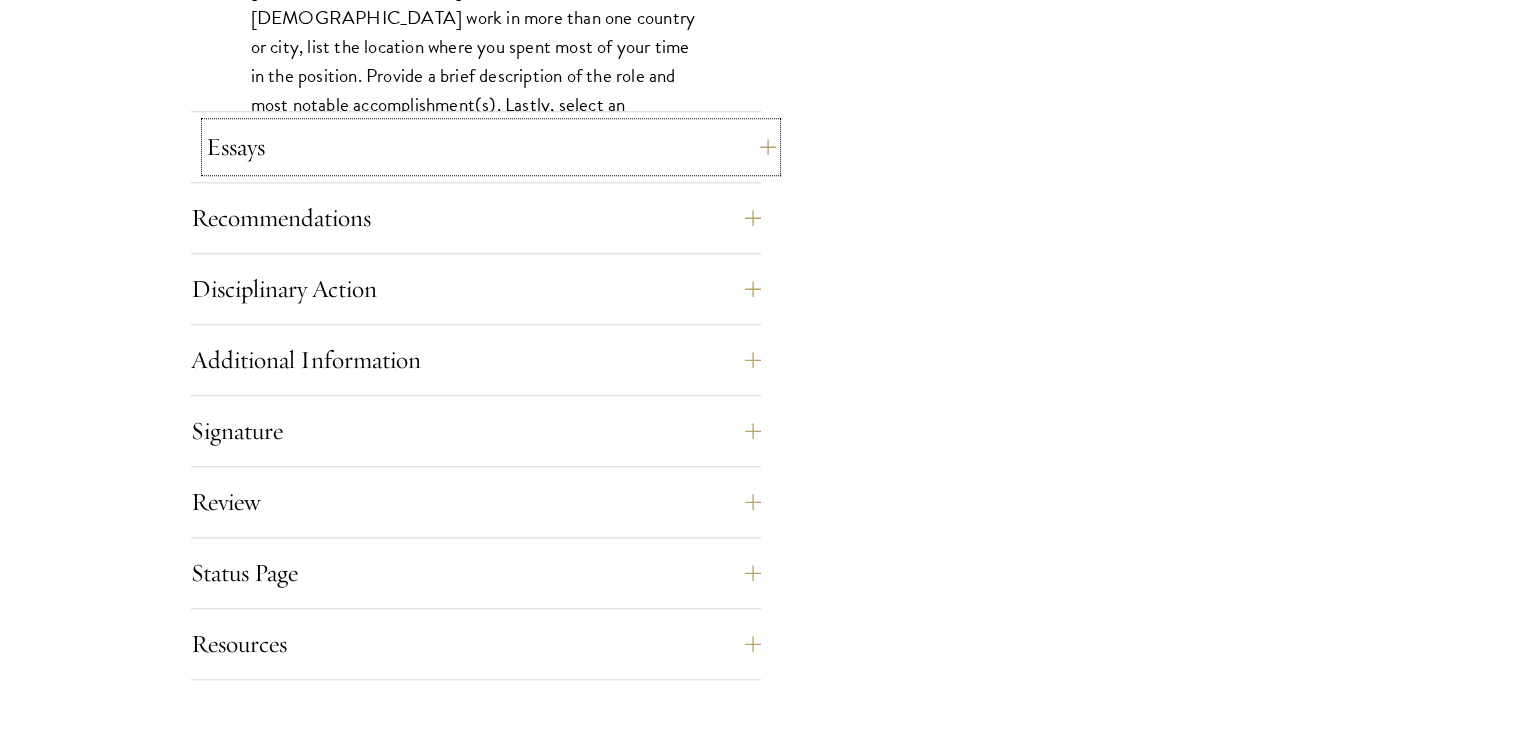 click on "Essays" at bounding box center [491, 147] 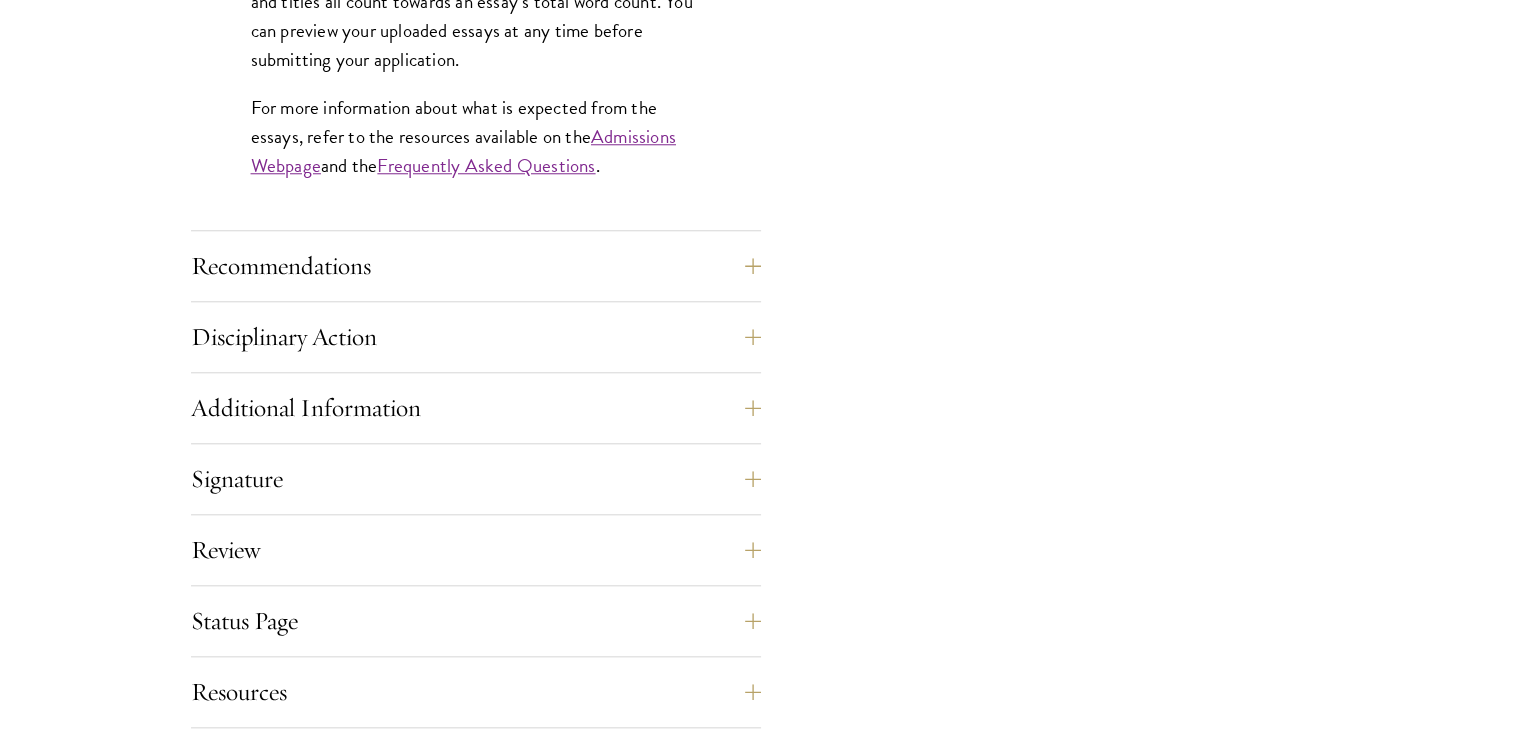 type 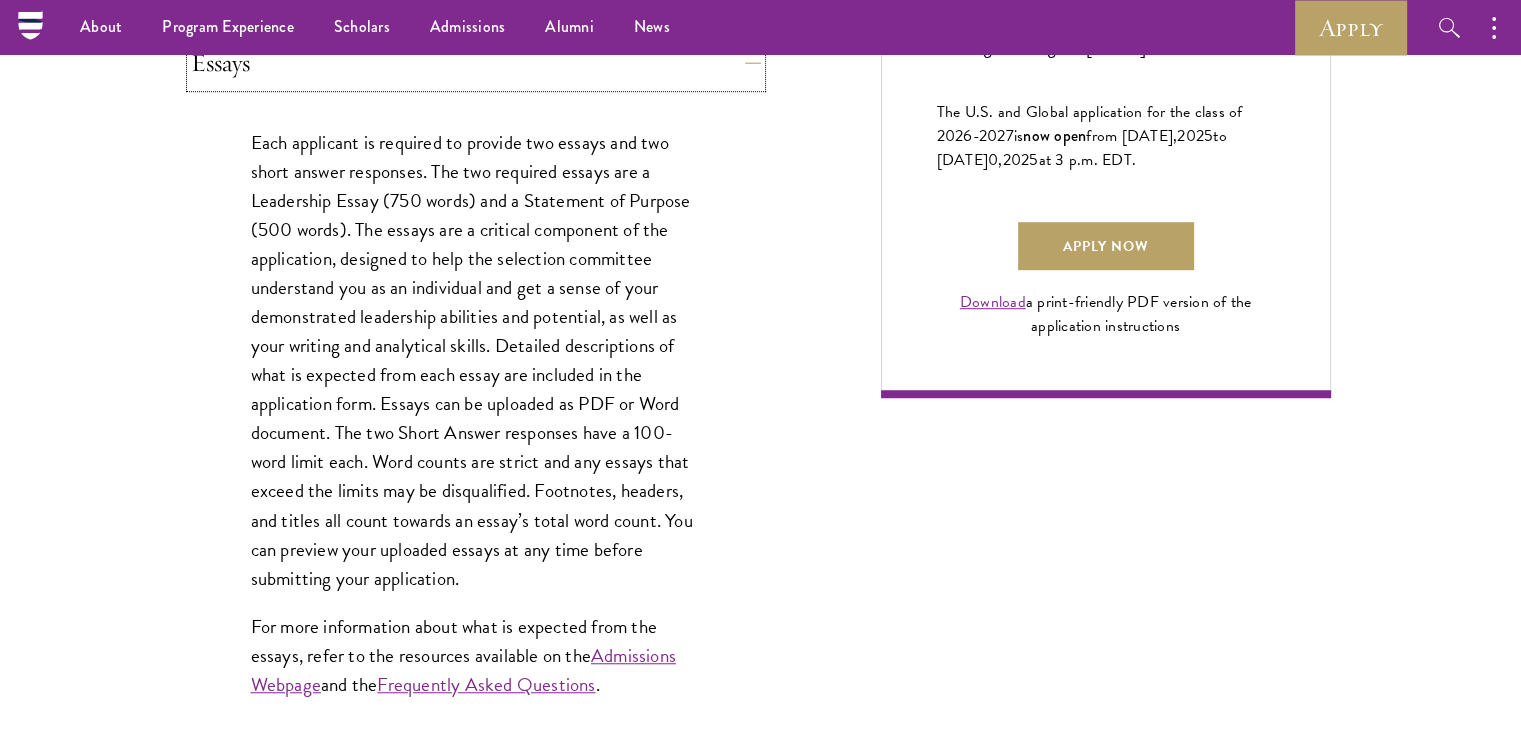 scroll, scrollTop: 1397, scrollLeft: 0, axis: vertical 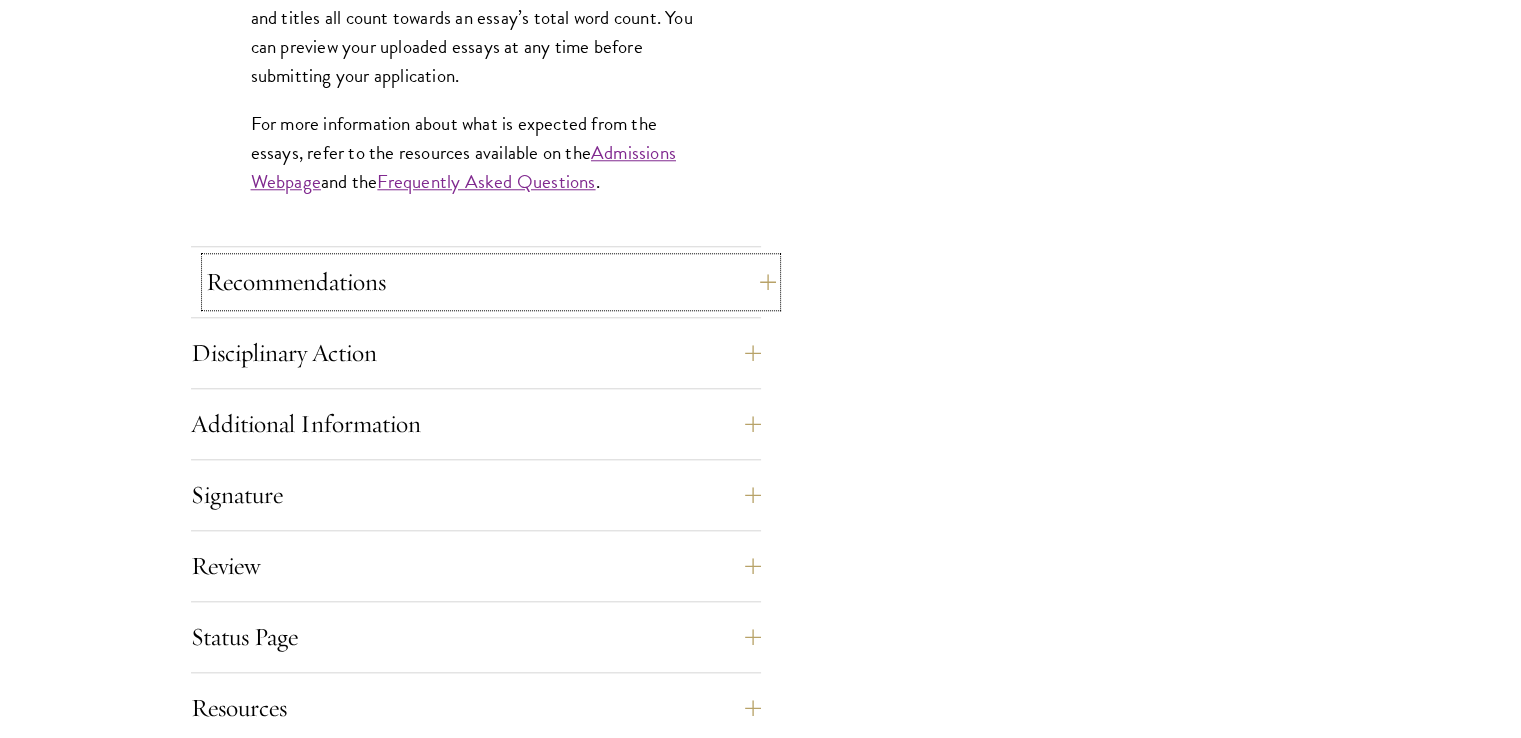click on "Recommendations" at bounding box center [491, 282] 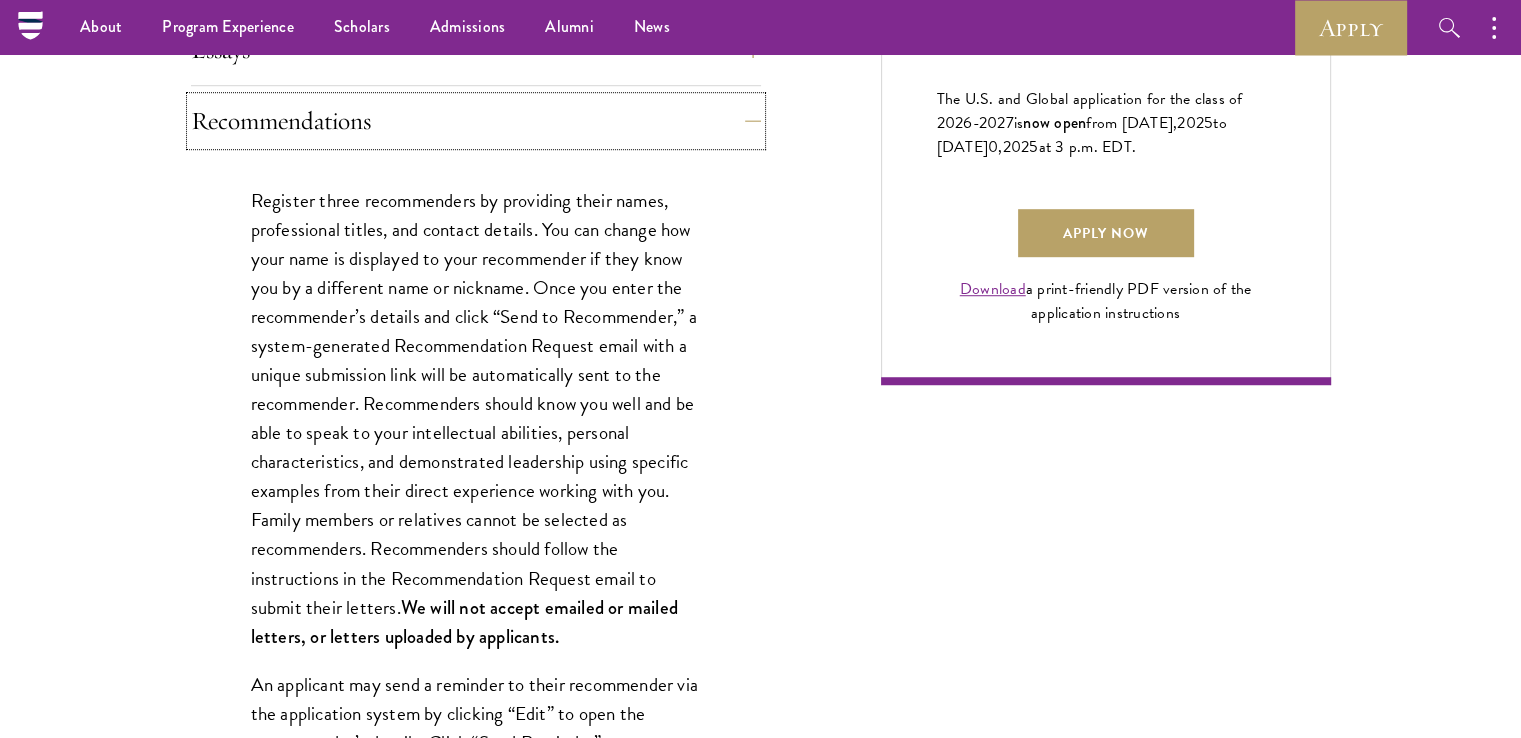 scroll, scrollTop: 1394, scrollLeft: 0, axis: vertical 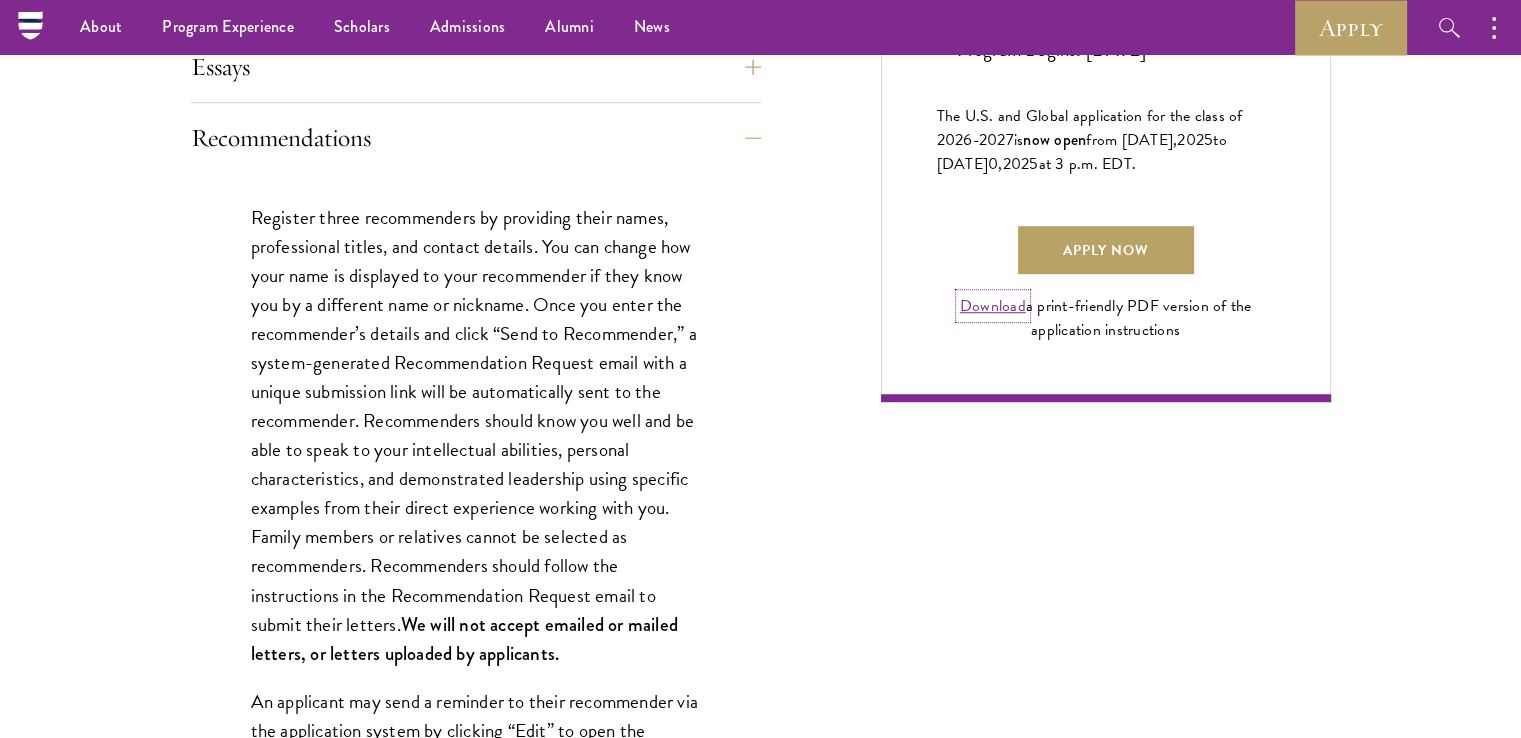 click on "Download" at bounding box center [993, 306] 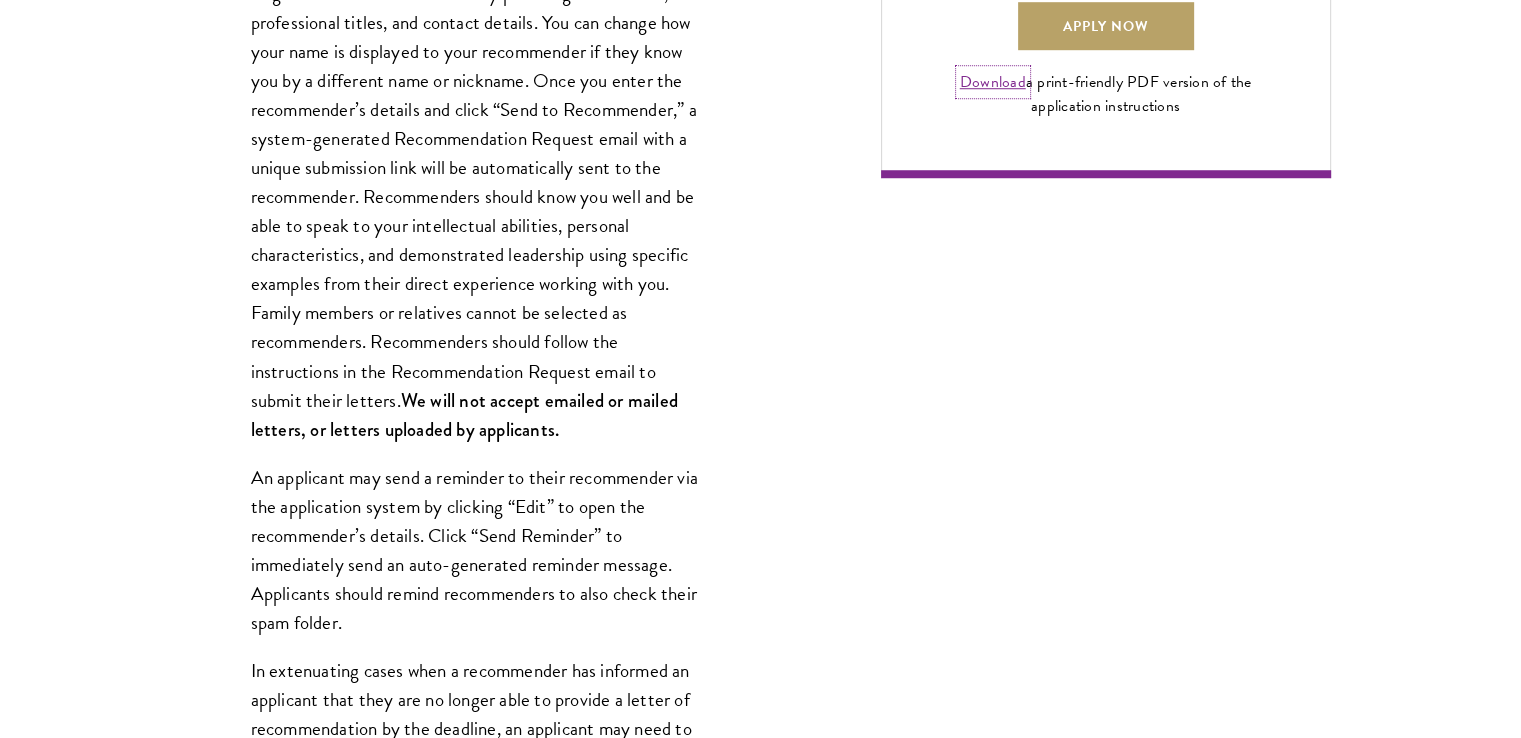 scroll, scrollTop: 1684, scrollLeft: 0, axis: vertical 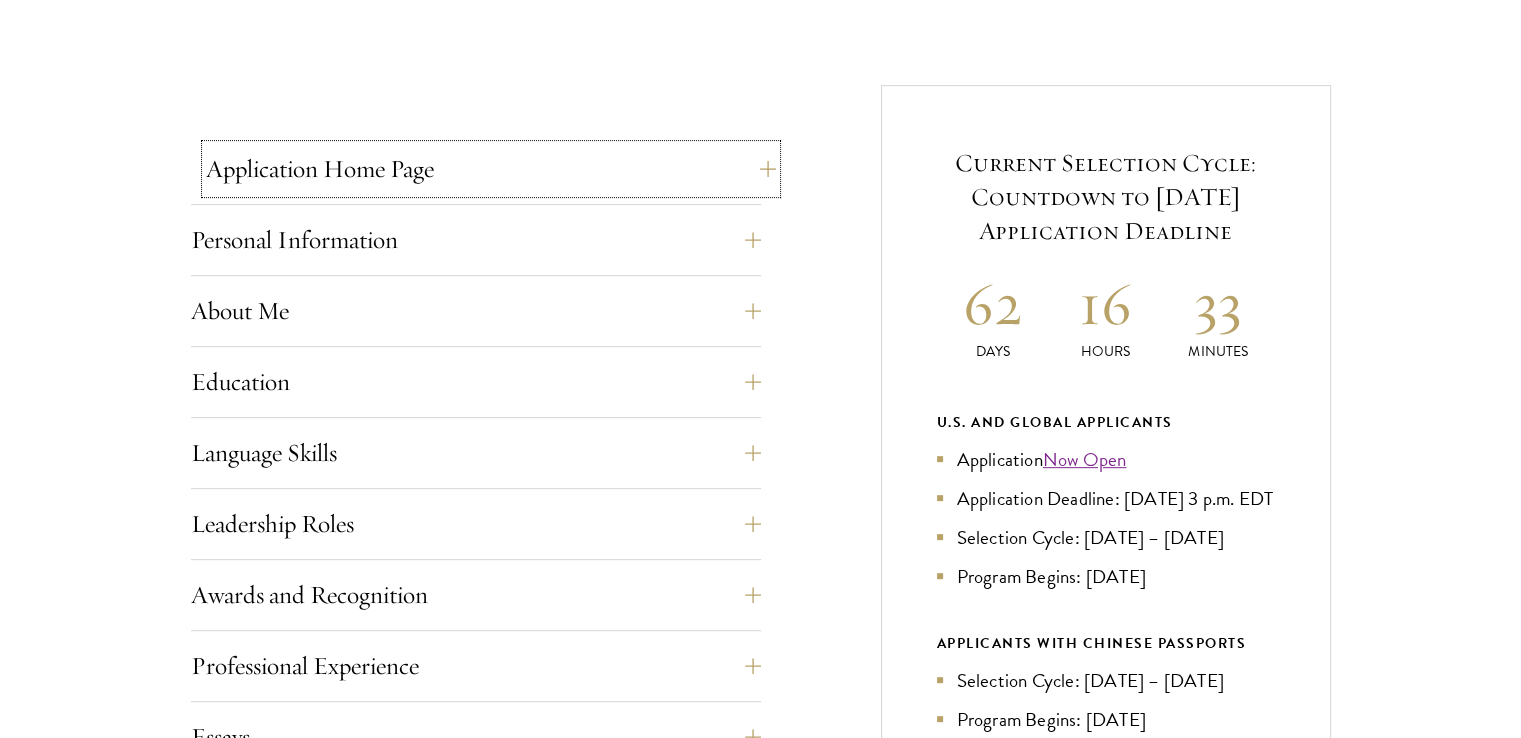 click on "Application Home Page" at bounding box center [491, 169] 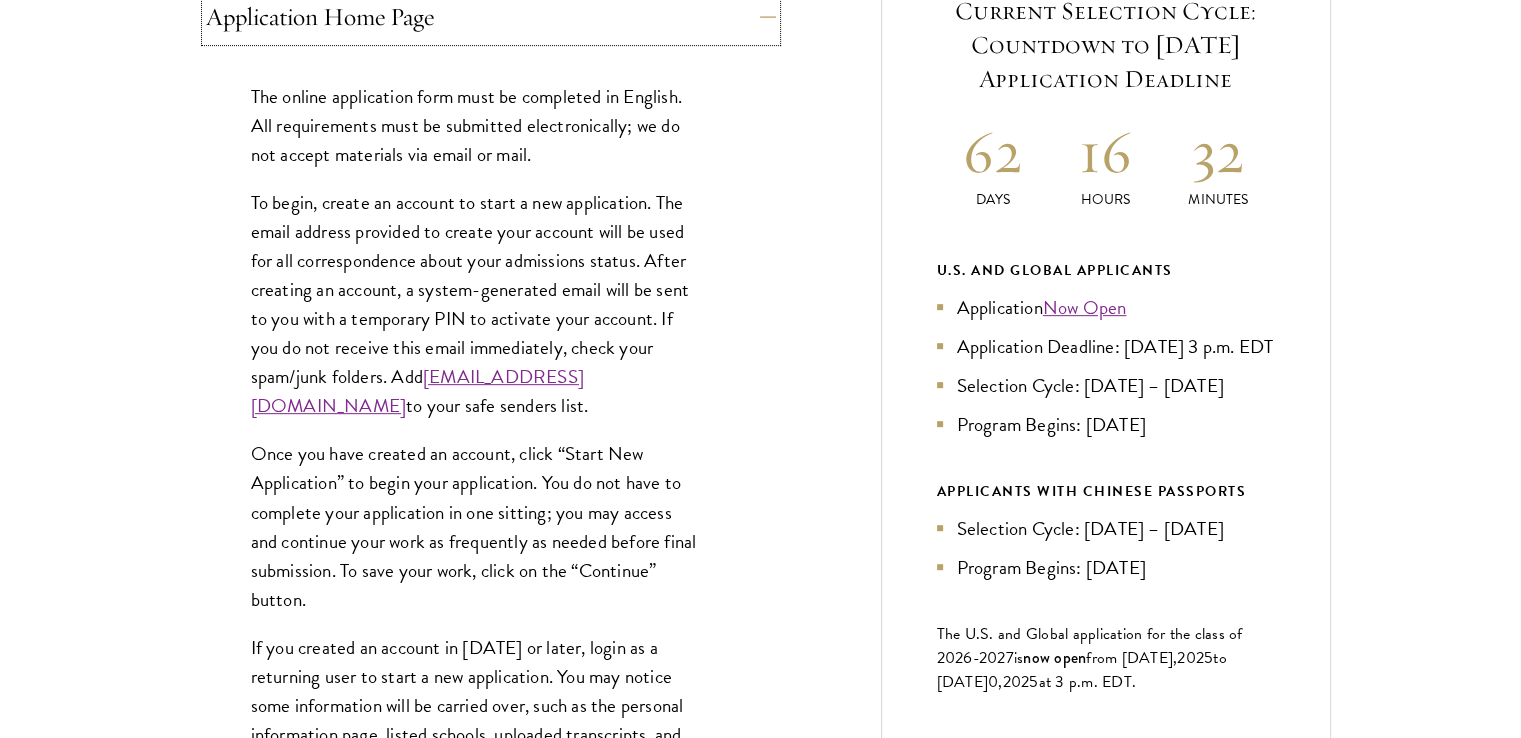scroll, scrollTop: 1044, scrollLeft: 0, axis: vertical 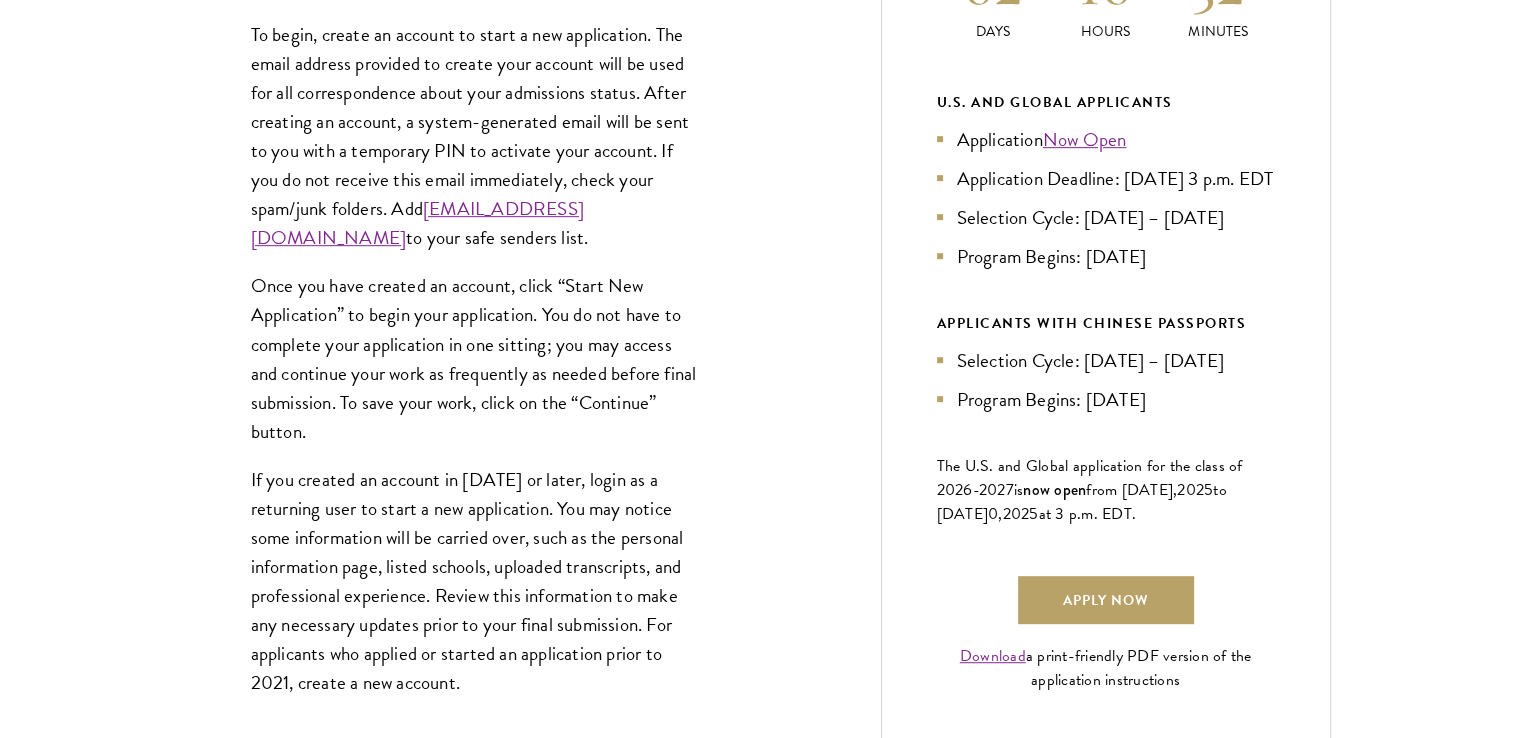 click on "Once you have created an account, click “Start New Application” to begin your application. You do not have to complete your application in one sitting; you may access and continue your work as frequently as needed before final submission. To save your work, click on the “Continue” button." at bounding box center [476, 358] 